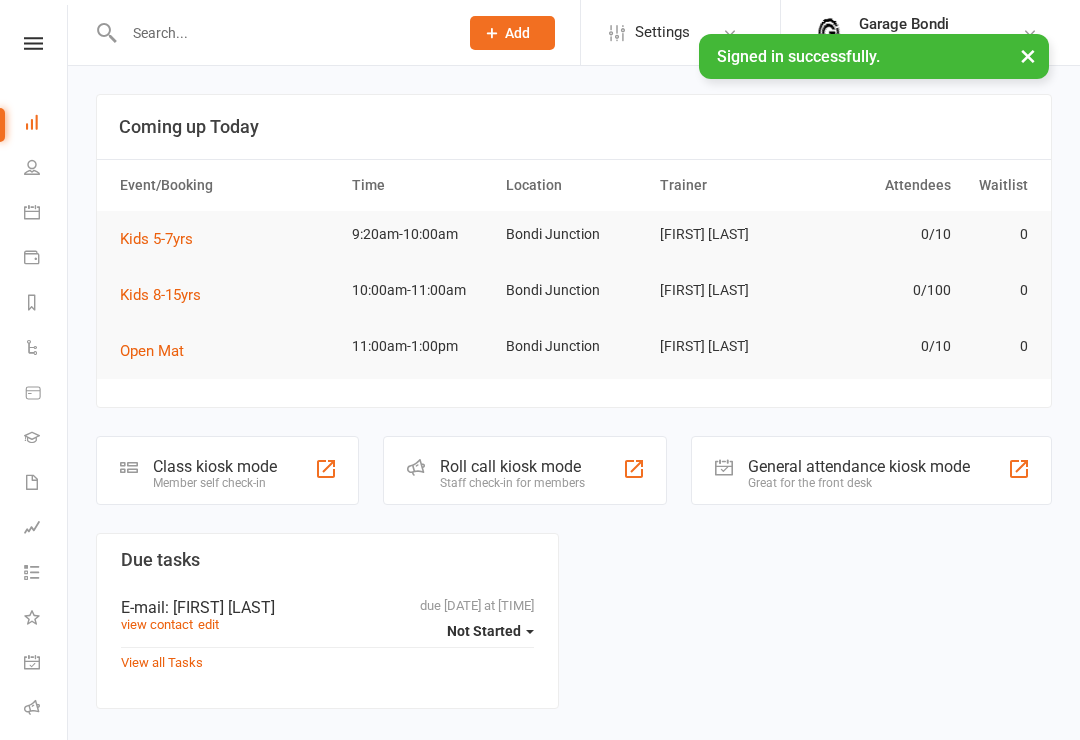 scroll, scrollTop: 0, scrollLeft: 0, axis: both 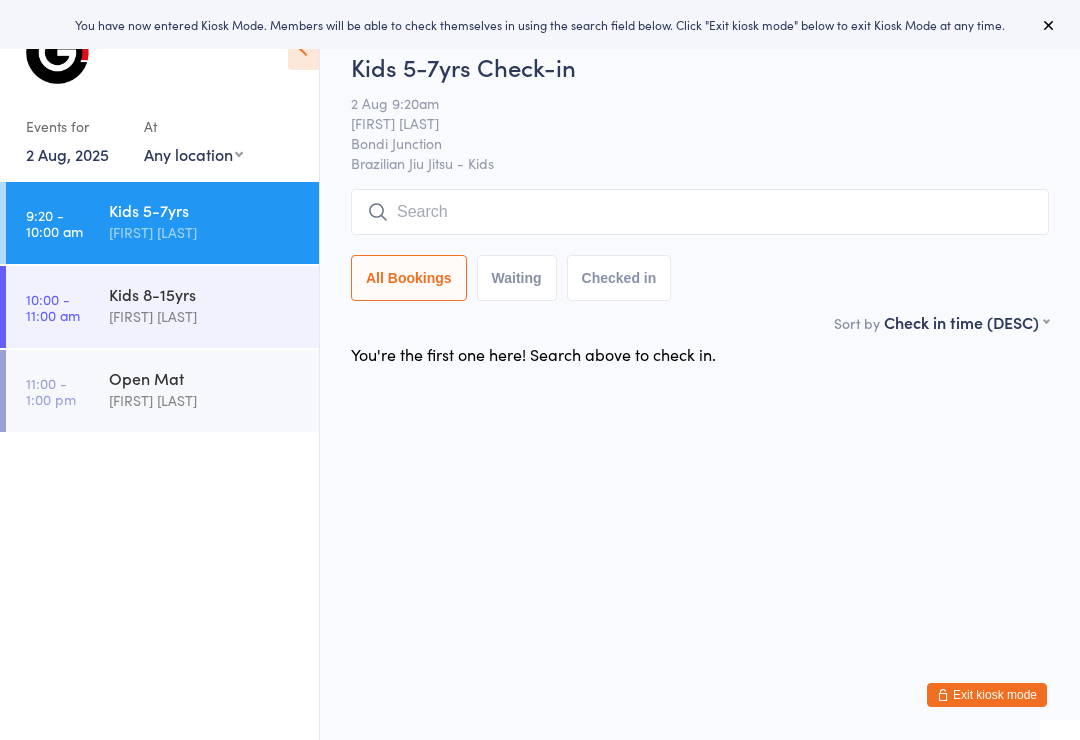 click at bounding box center (700, 212) 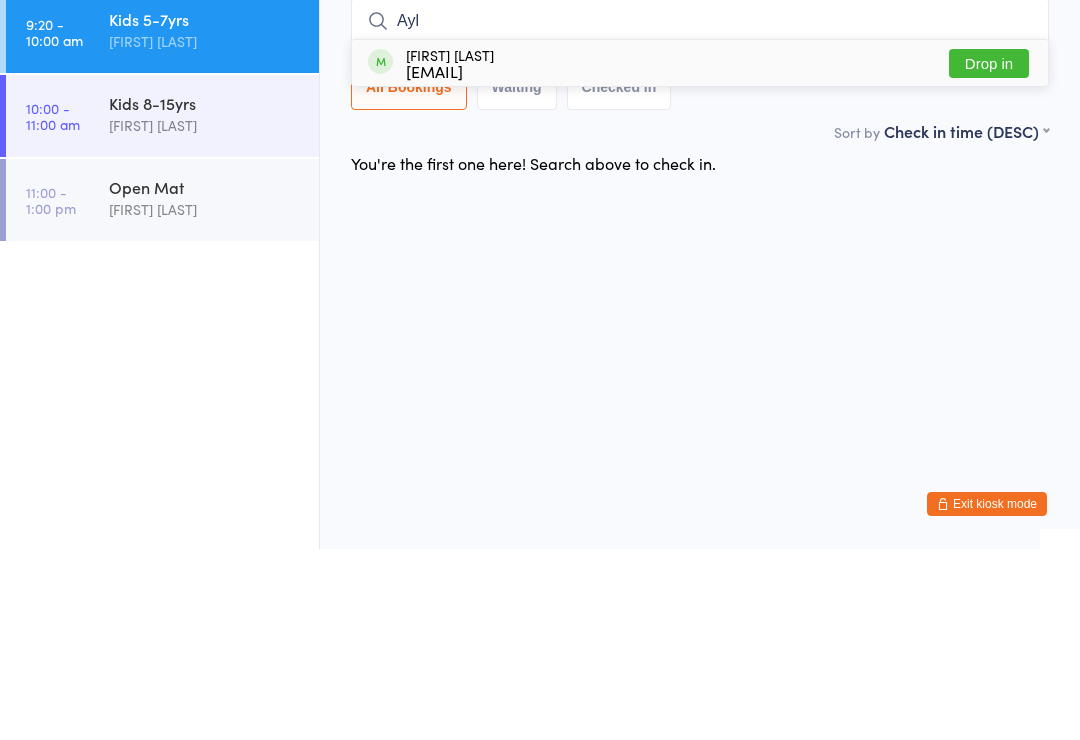 type on "Ayl" 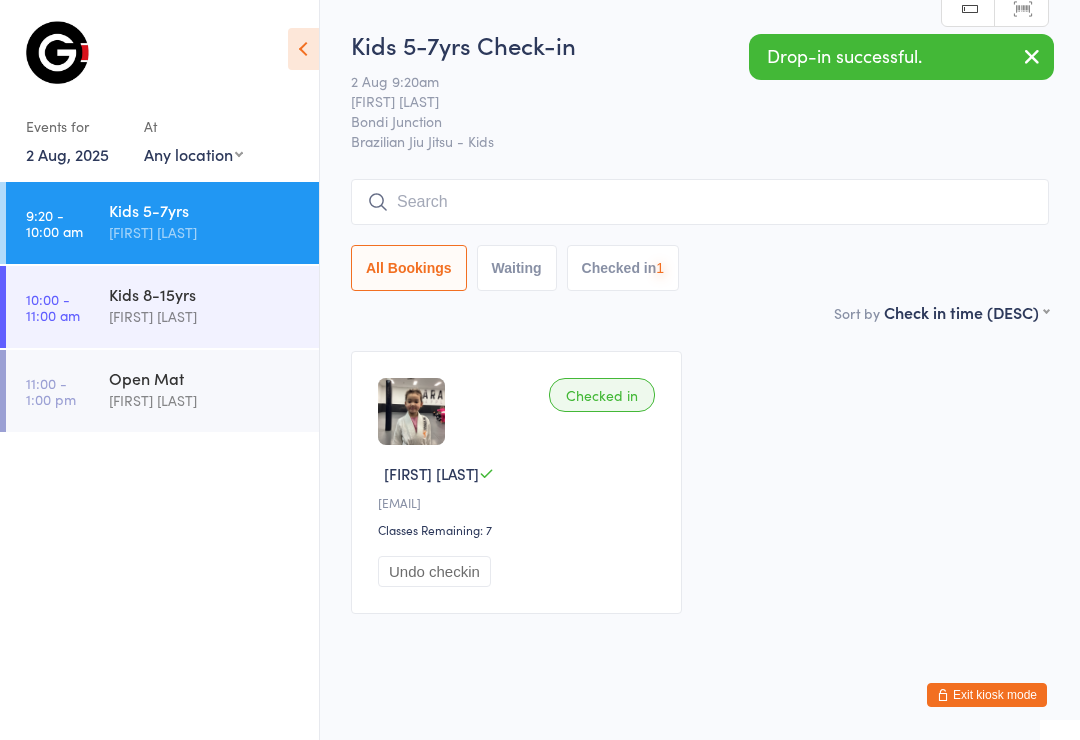 click at bounding box center [700, 202] 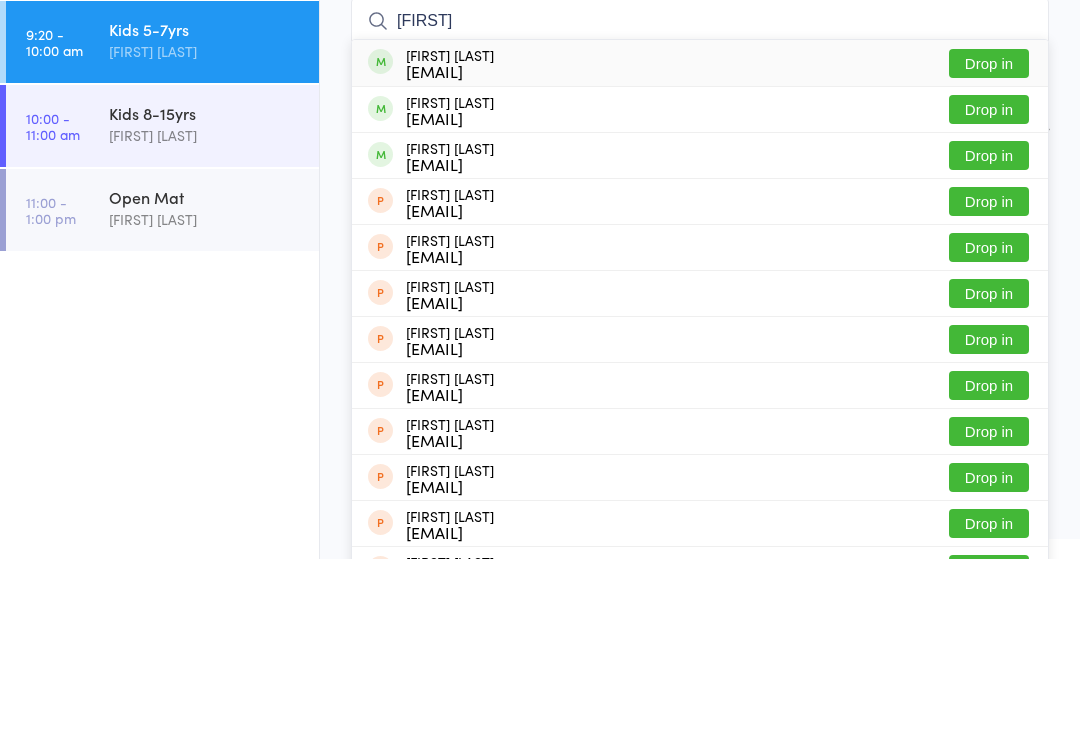 type on "Grace" 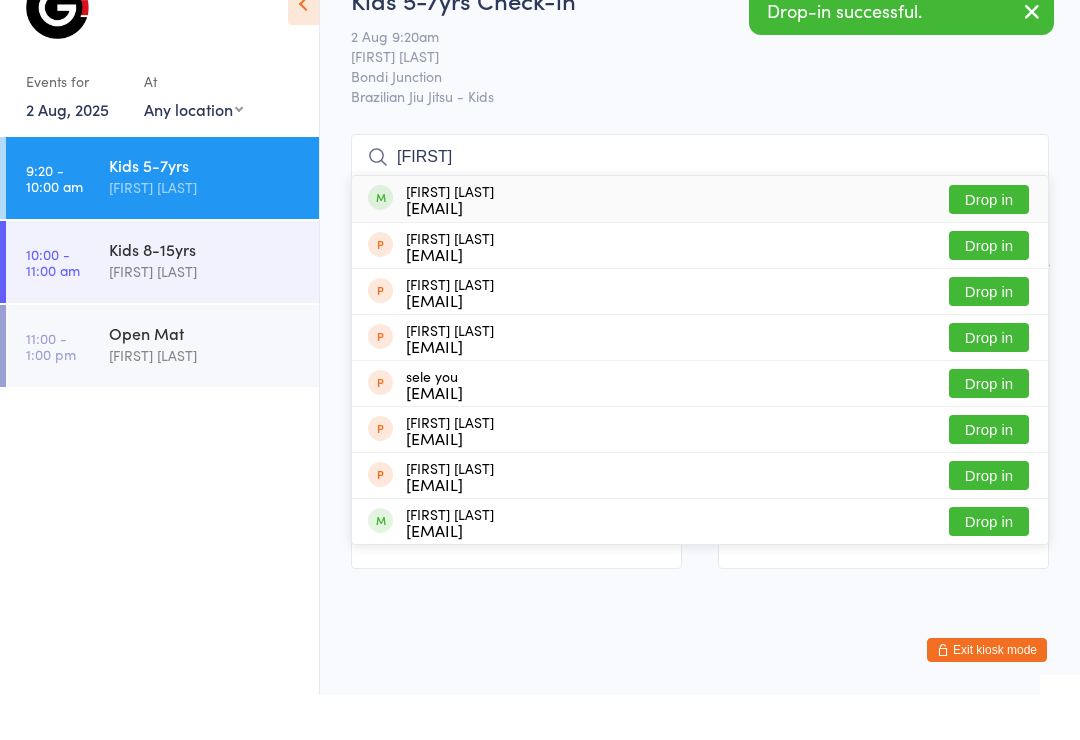 type on "Sere" 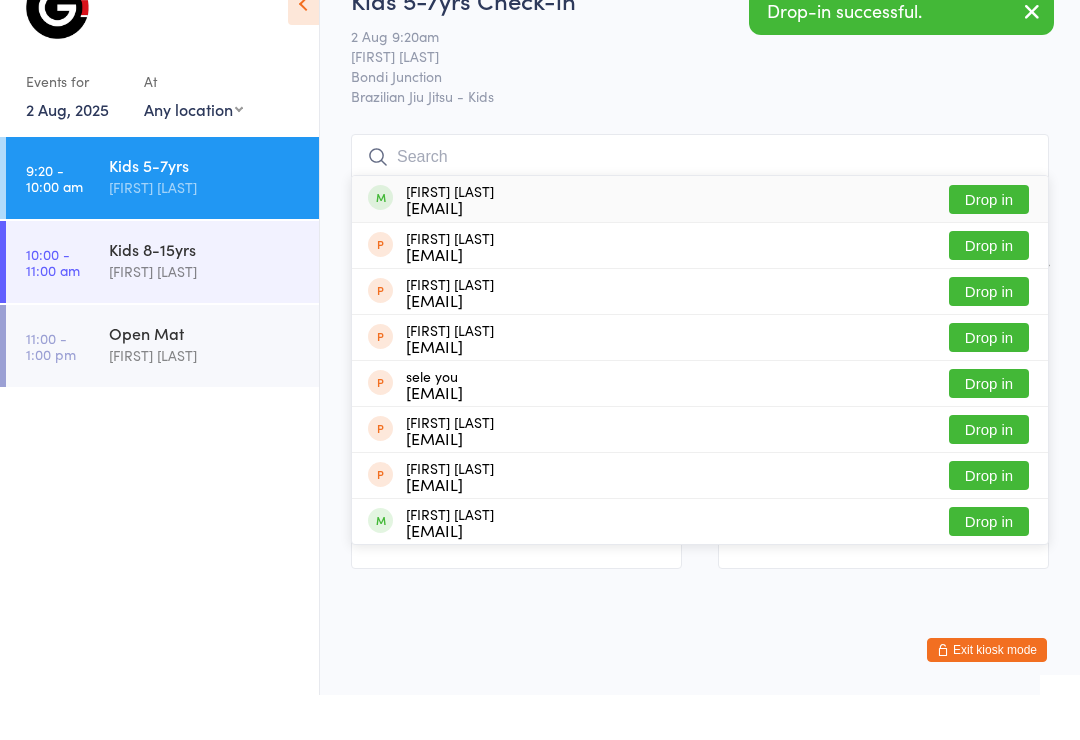 scroll, scrollTop: 38, scrollLeft: 0, axis: vertical 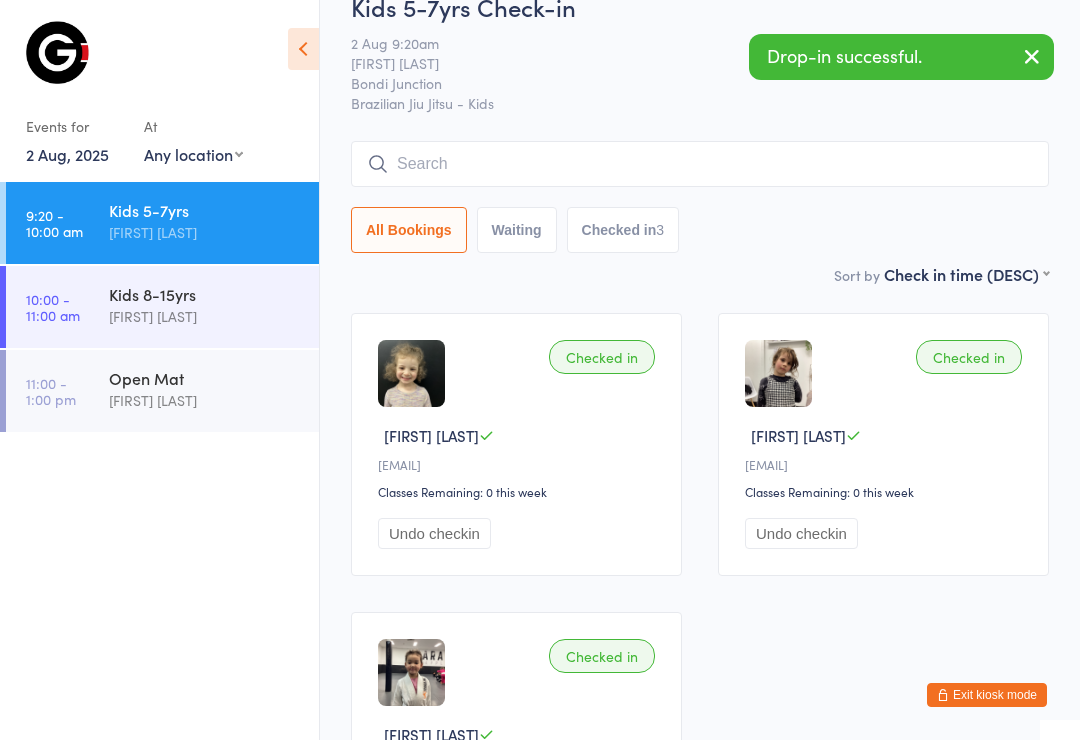 click at bounding box center [700, 164] 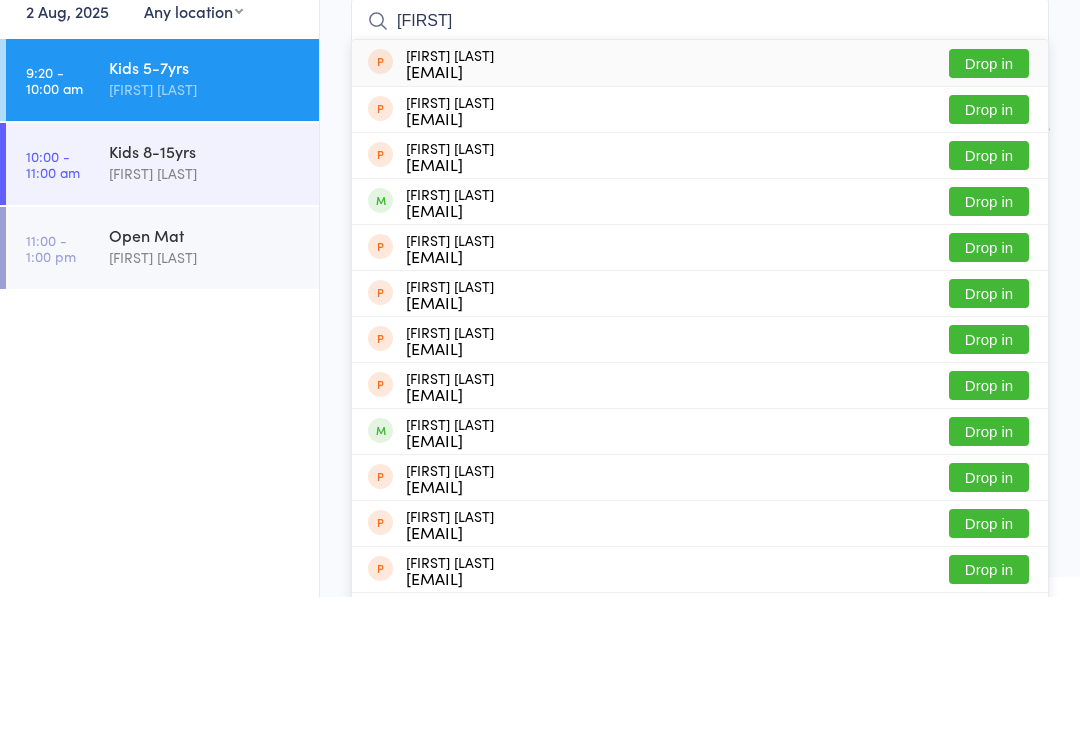 type on "Hugh" 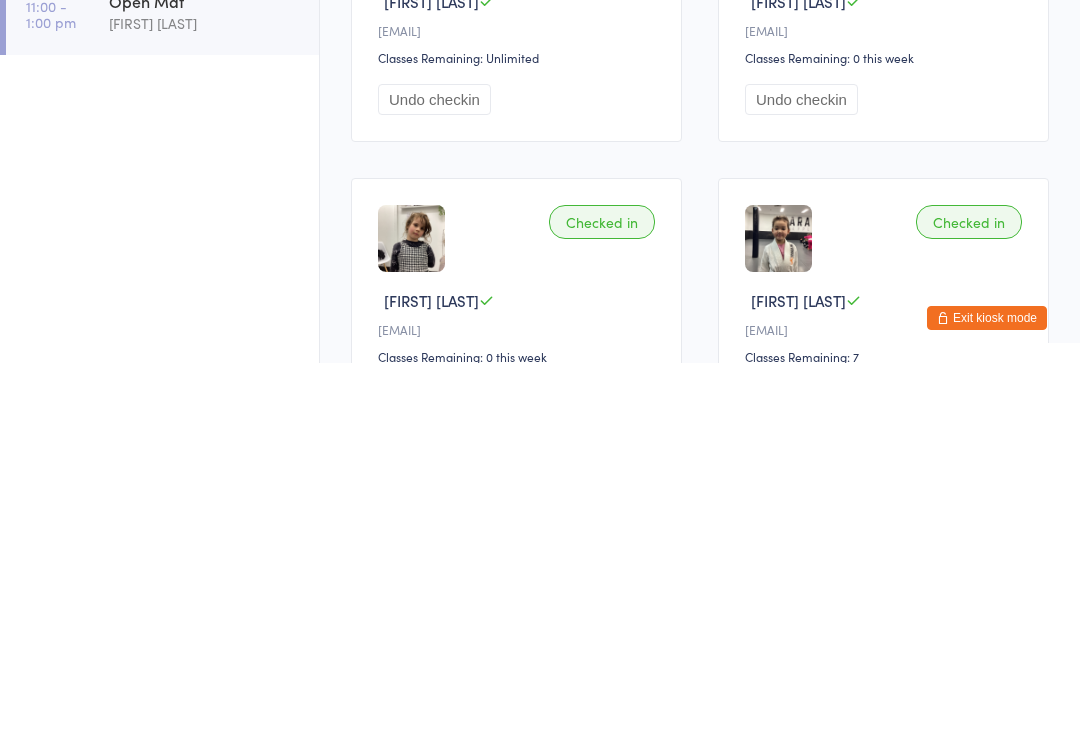 scroll, scrollTop: 124, scrollLeft: 0, axis: vertical 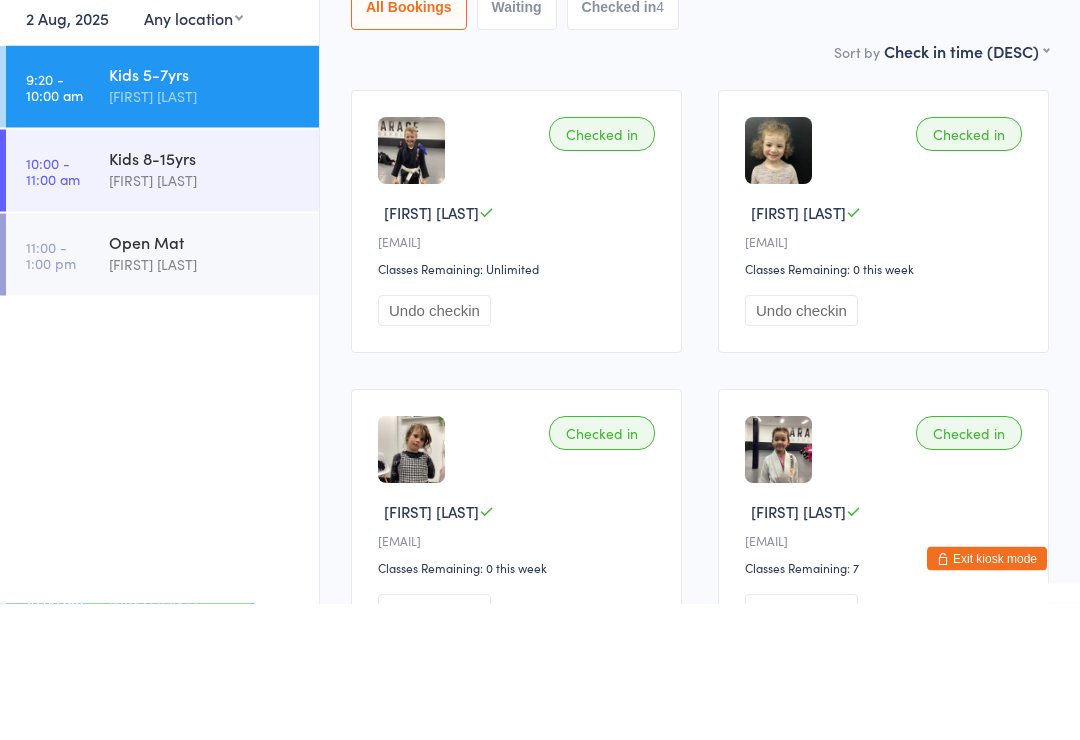 click on "Kids 8-15yrs" at bounding box center [205, 294] 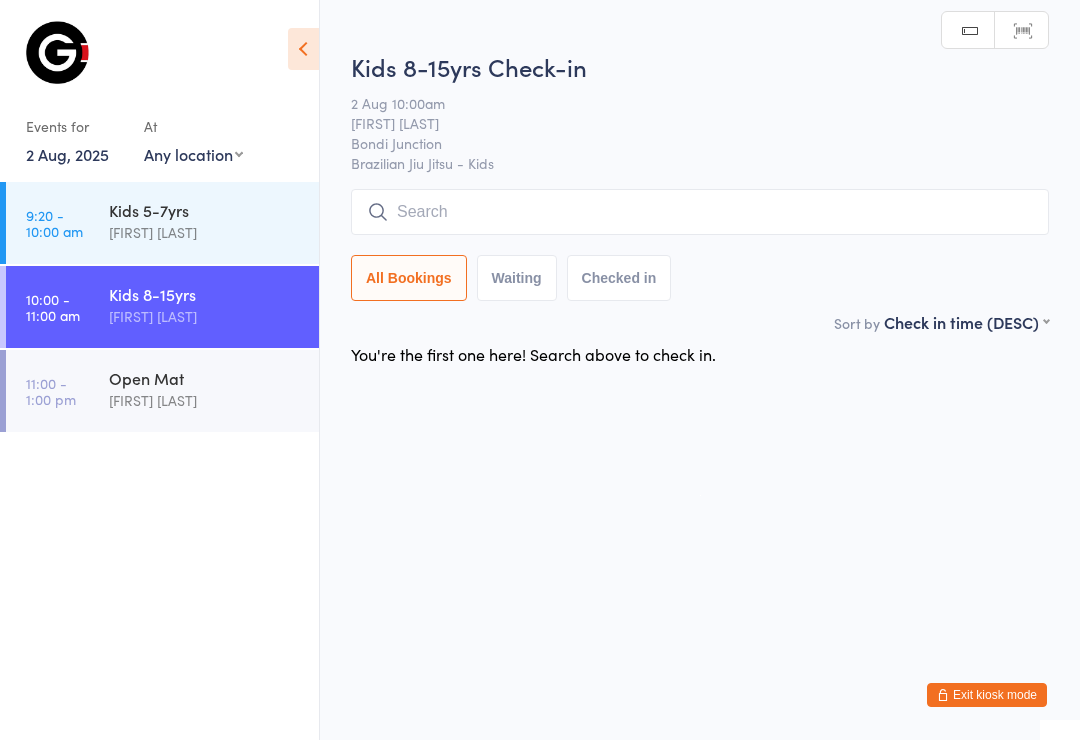 click at bounding box center [700, 212] 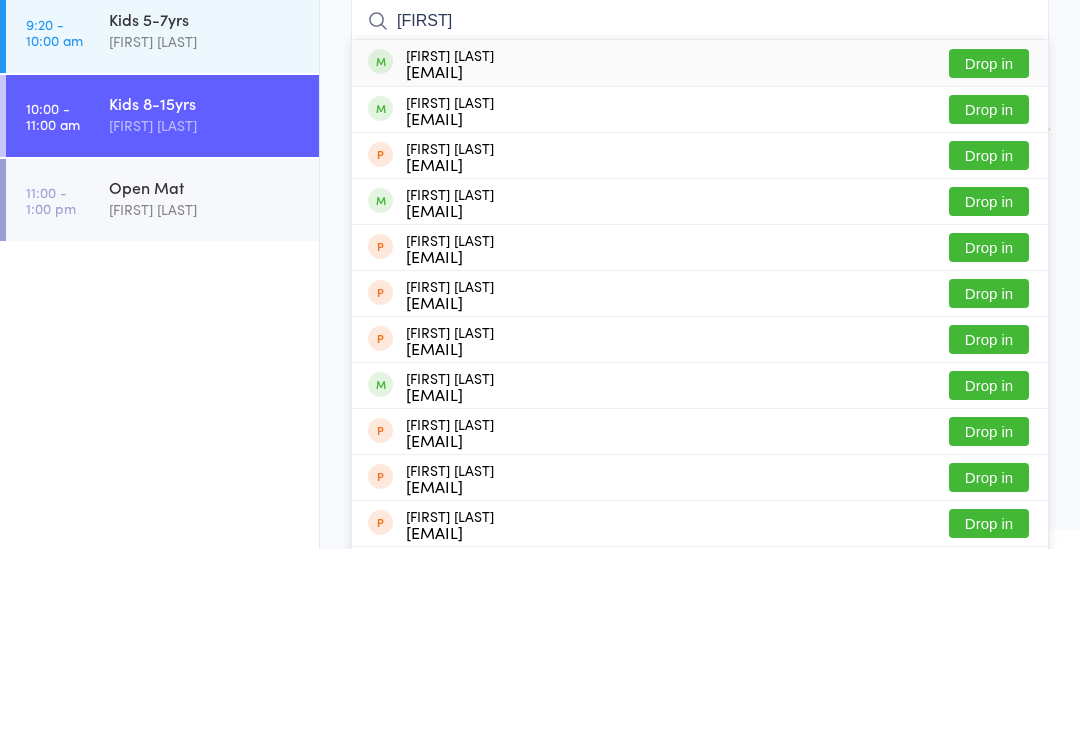 type on "Benj" 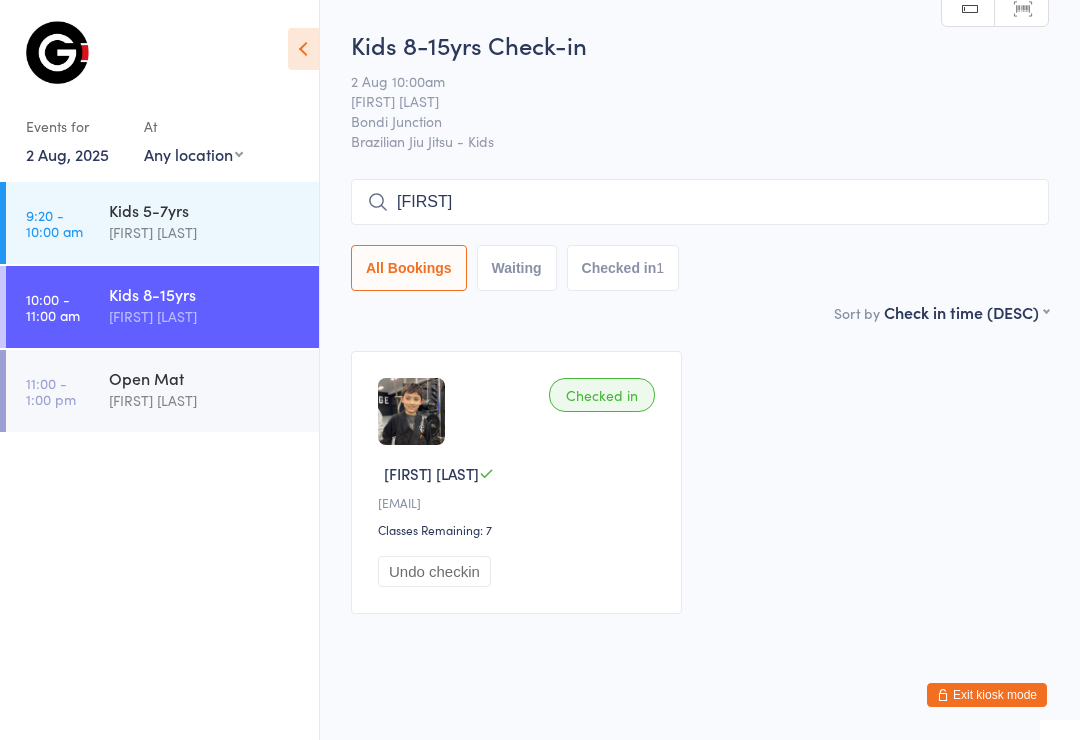 type on "Alexander" 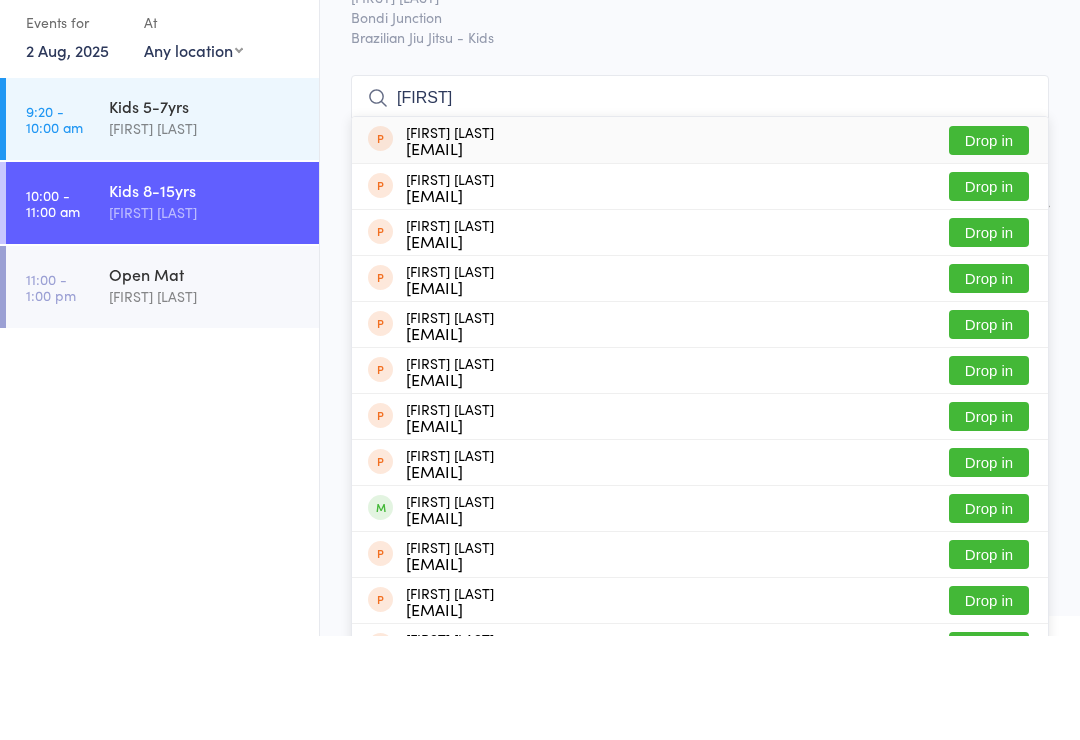 click on "Drop in" at bounding box center (989, 428) 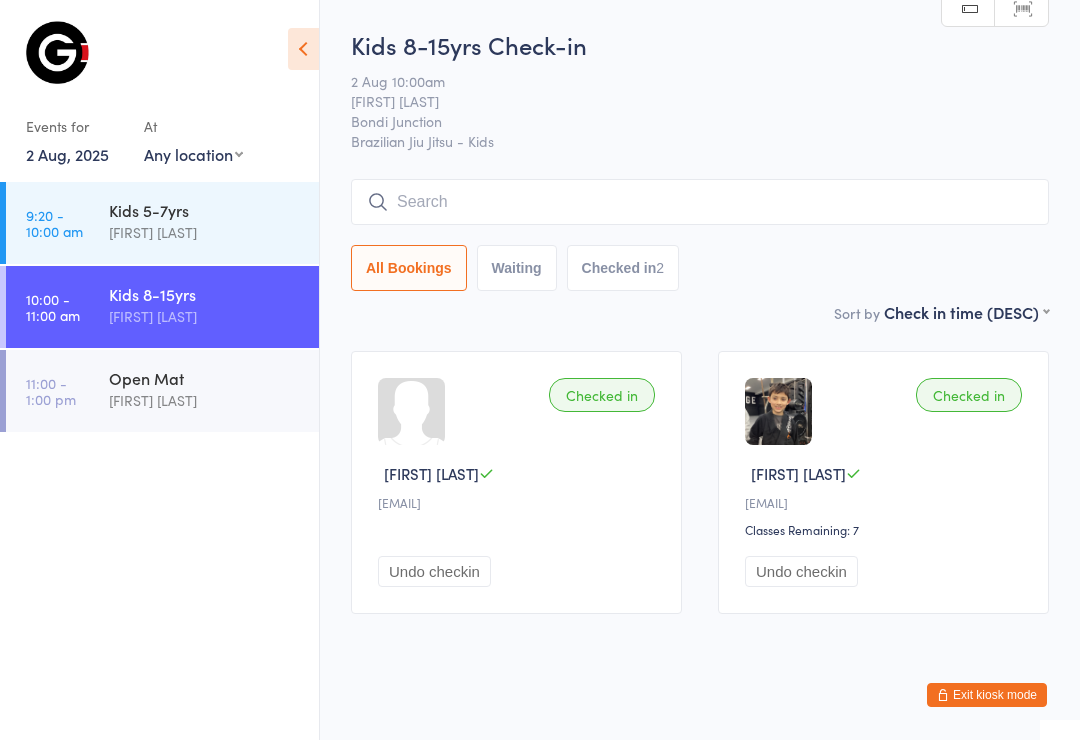 scroll, scrollTop: 6, scrollLeft: 0, axis: vertical 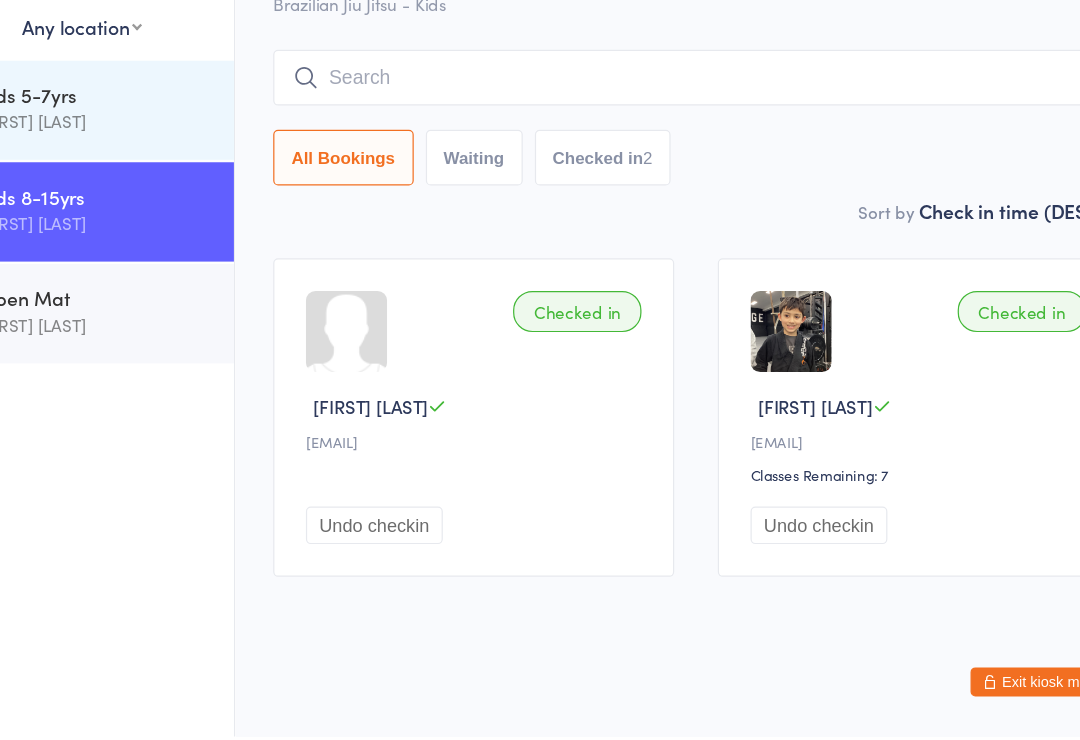 click on "Kids 8-15yrs Check-in 2 Aug 10:00am  Gabriella Motta  Bondi Junction  Brazilian Jiu Jitsu - Kids  Manual search Scanner input All Bookings Waiting  Checked in  2" at bounding box center [700, 158] 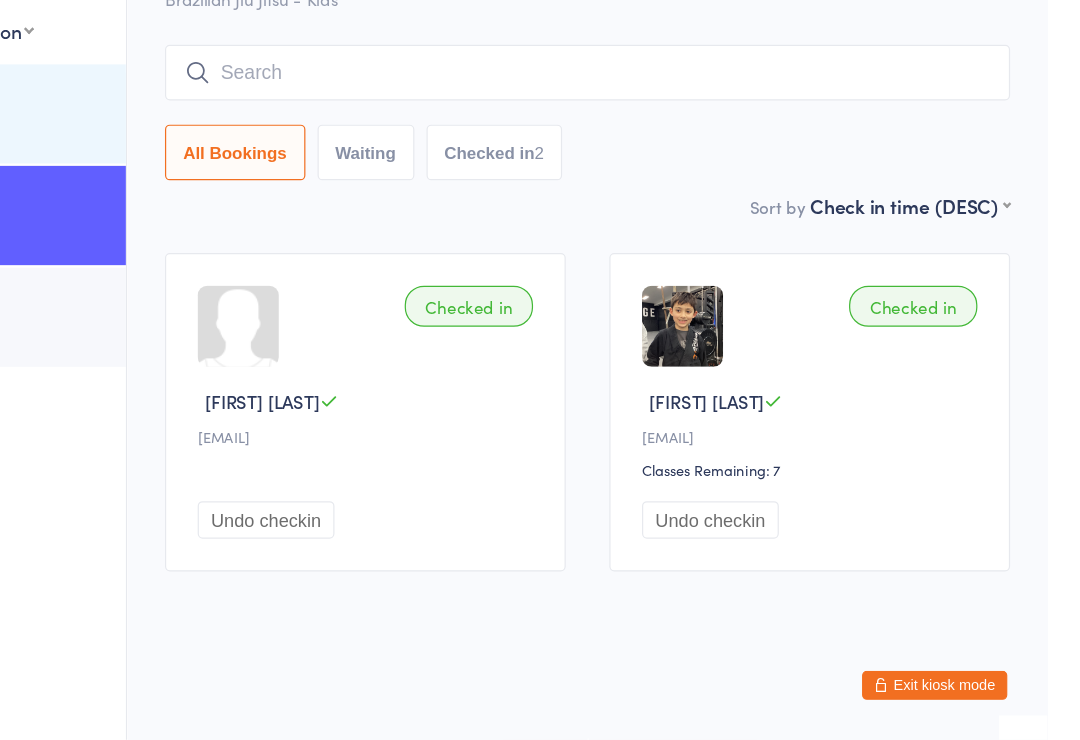 scroll, scrollTop: 0, scrollLeft: 0, axis: both 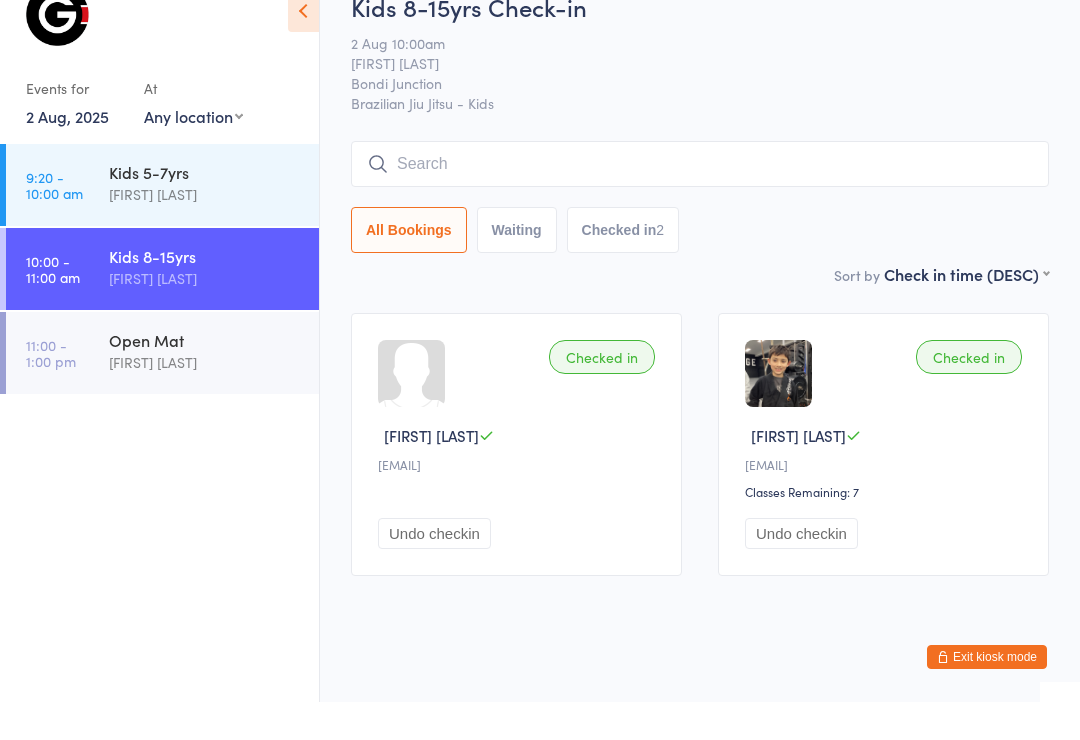 click on "You have now entered Kiosk Mode. Members will be able to check themselves in using the search field below. Click "Exit kiosk mode" below to exit Kiosk Mode at any time. Drop-in successful. Events for 2 Aug, 2025 2 Aug, 2025
August 2025
Sun Mon Tue Wed Thu Fri Sat
31
27
28
29
30
31
01
02
32
03
04
05
06
07
08
09
33
10
11
12
13
14
15
16
34
17
18
19
20
21
22" at bounding box center (540, 370) 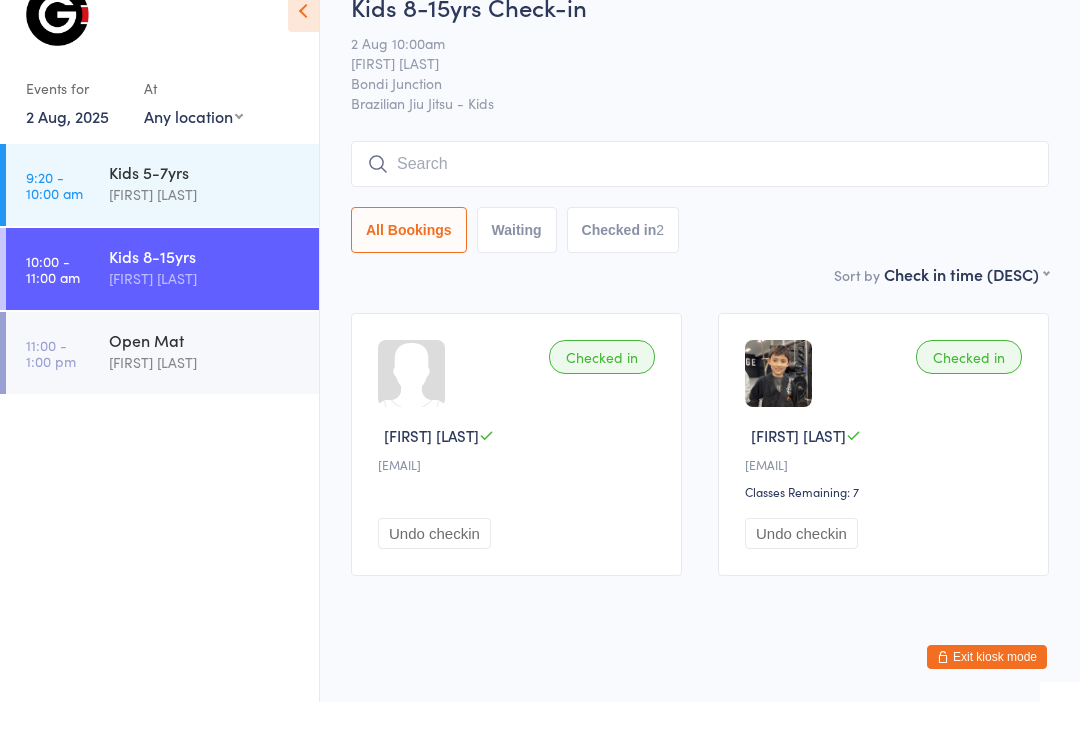 click on "You have now entered Kiosk Mode. Members will be able to check themselves in using the search field below. Click "Exit kiosk mode" below to exit Kiosk Mode at any time. Drop-in successful. Events for 2 Aug, 2025 2 Aug, 2025
August 2025
Sun Mon Tue Wed Thu Fri Sat
31
27
28
29
30
31
01
02
32
03
04
05
06
07
08
09
33
10
11
12
13
14
15
16
34
17
18
19
20
21
22" at bounding box center [540, 370] 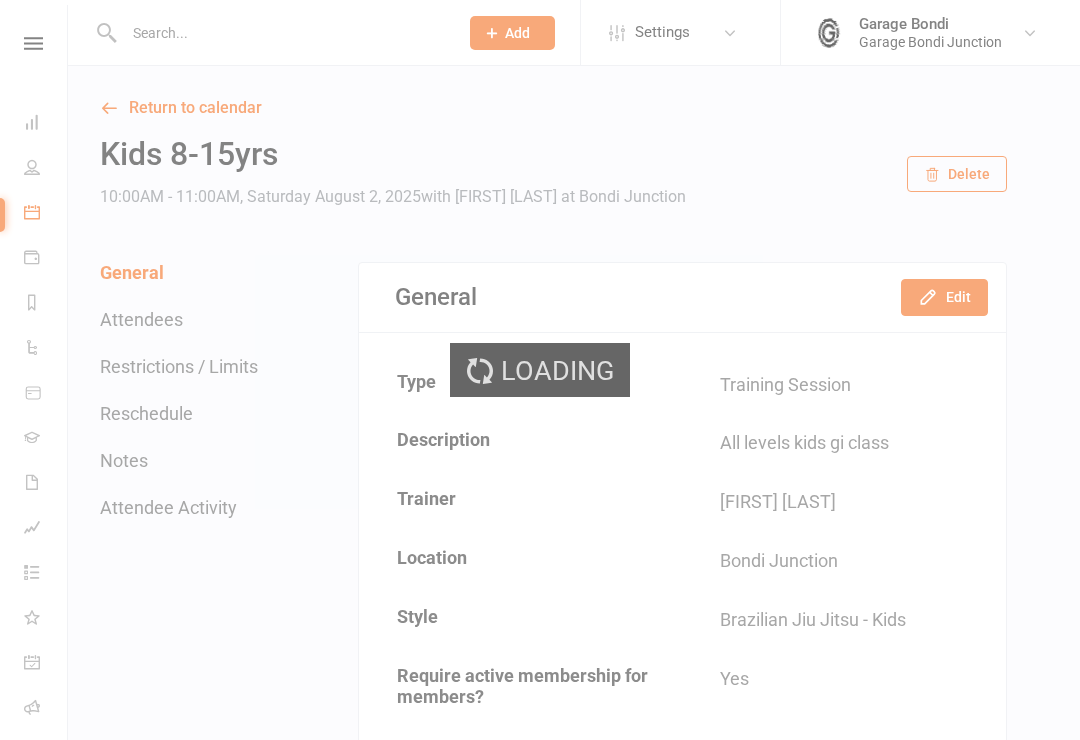 scroll, scrollTop: 0, scrollLeft: 0, axis: both 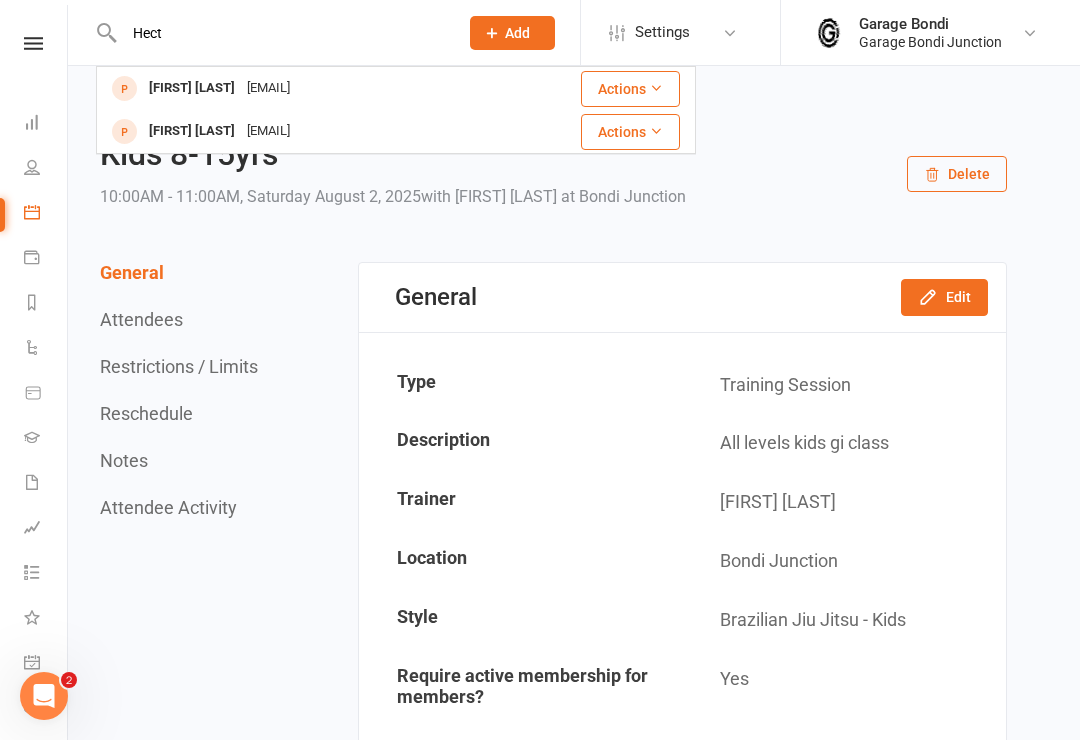 type on "Hect" 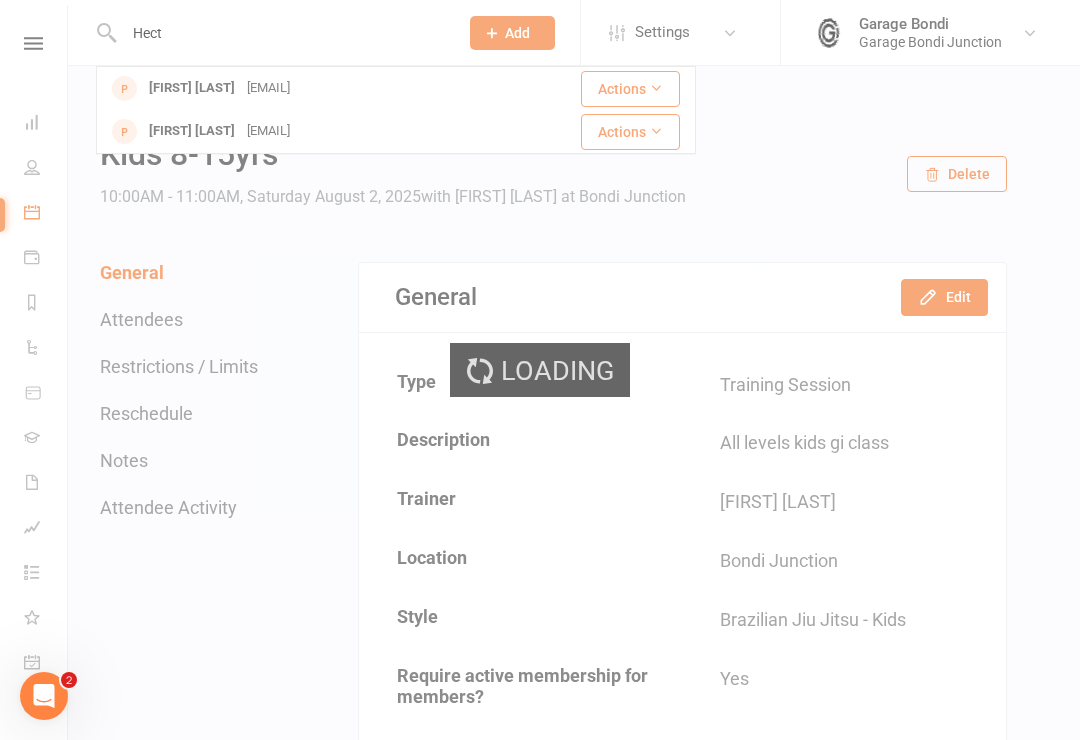 type 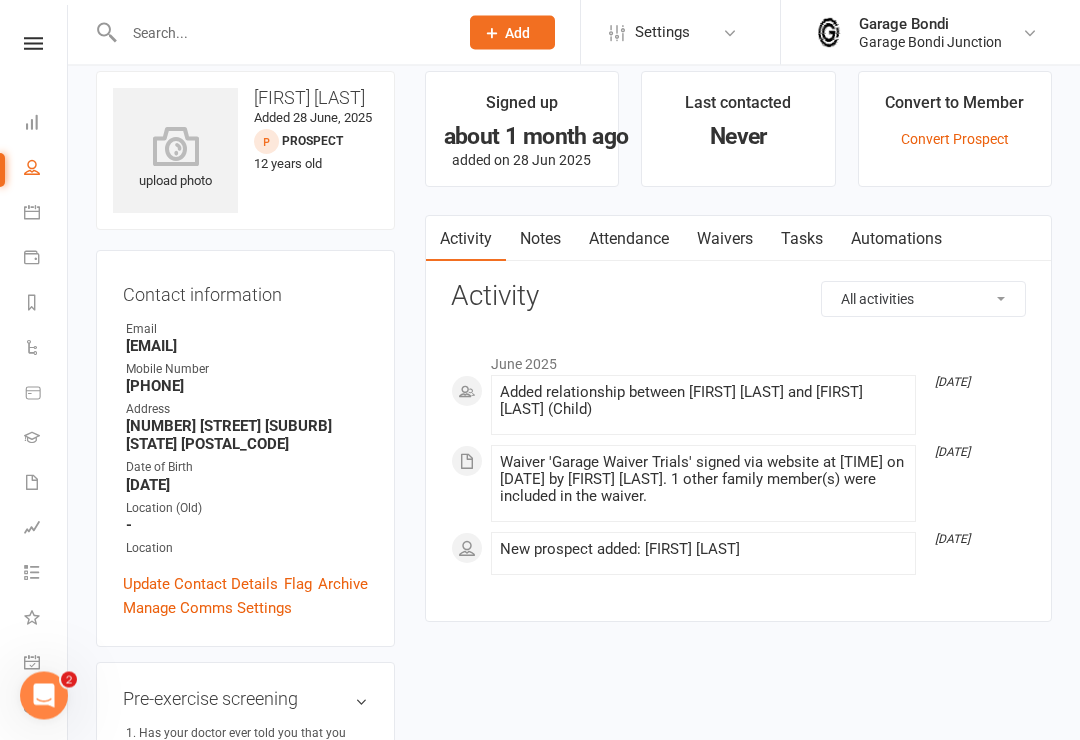scroll, scrollTop: 0, scrollLeft: 0, axis: both 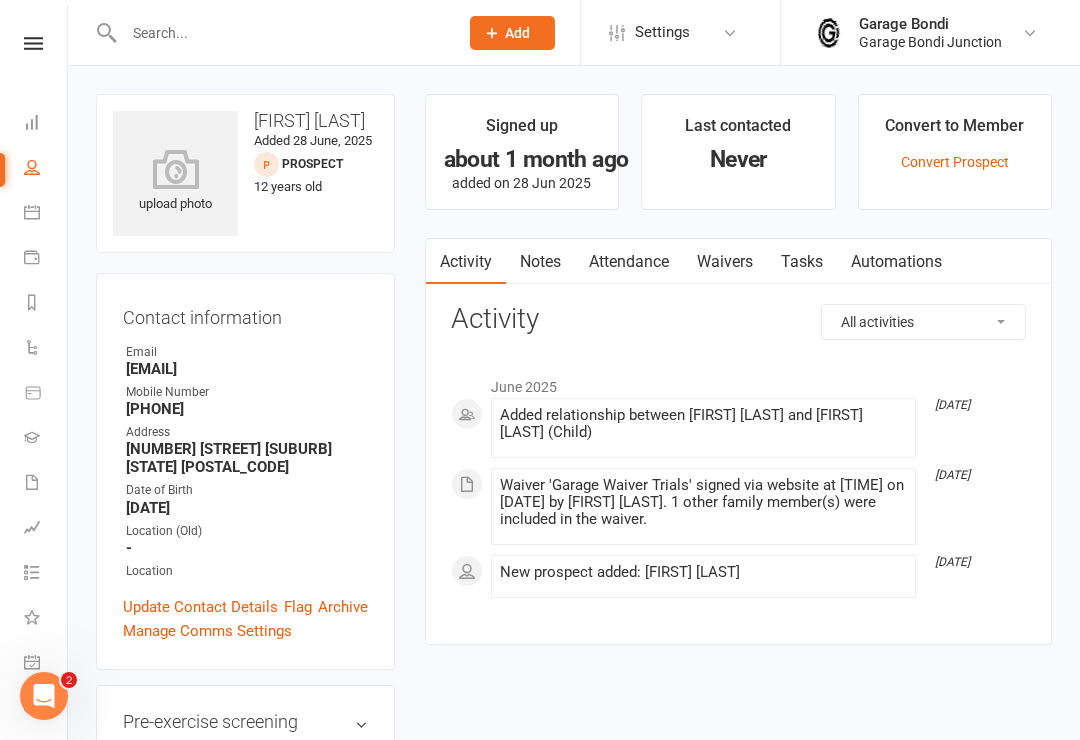 click on "Convert Prospect" at bounding box center (955, 162) 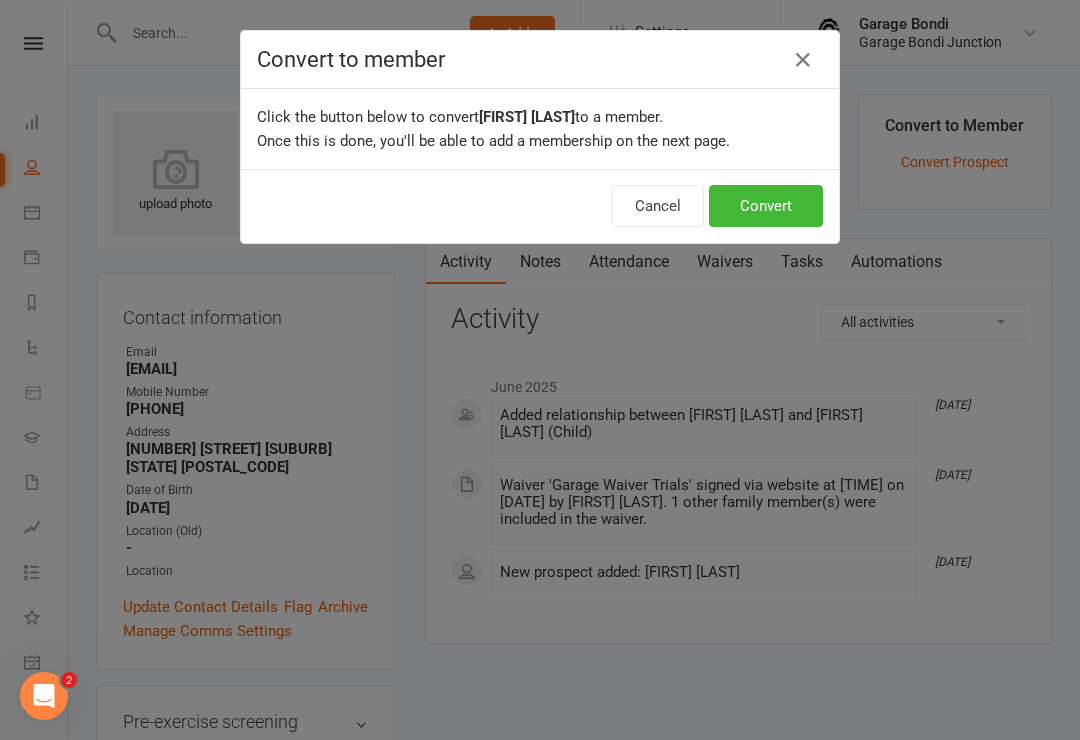 click on "Convert" at bounding box center (766, 206) 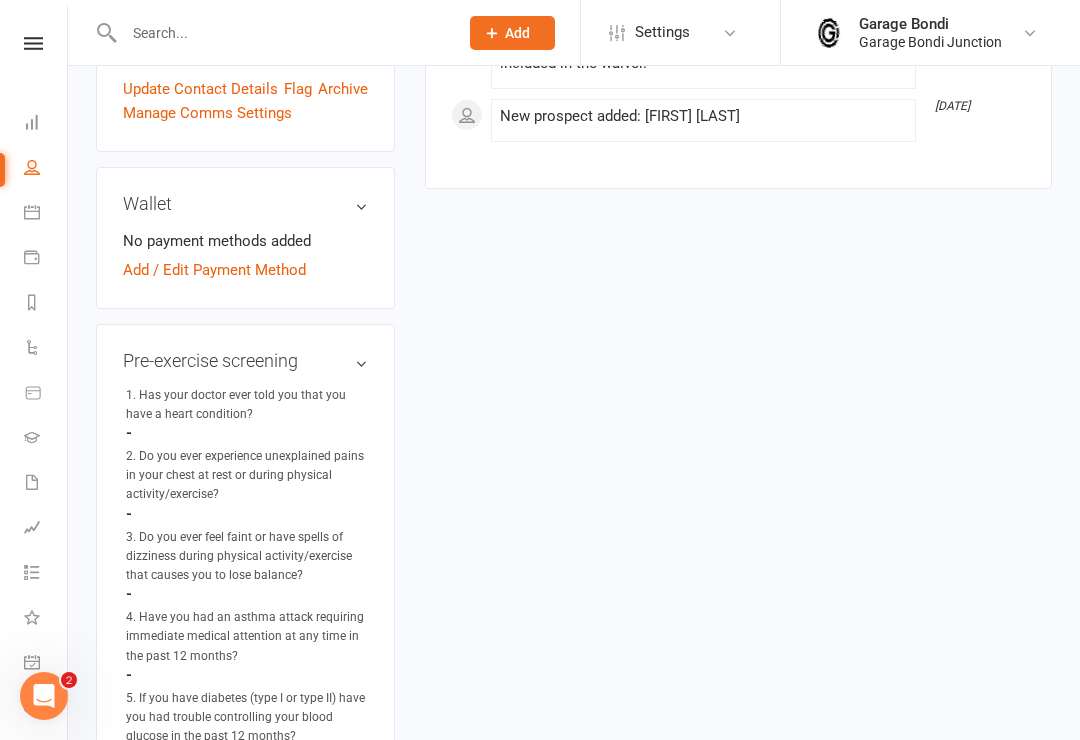 scroll, scrollTop: 554, scrollLeft: 0, axis: vertical 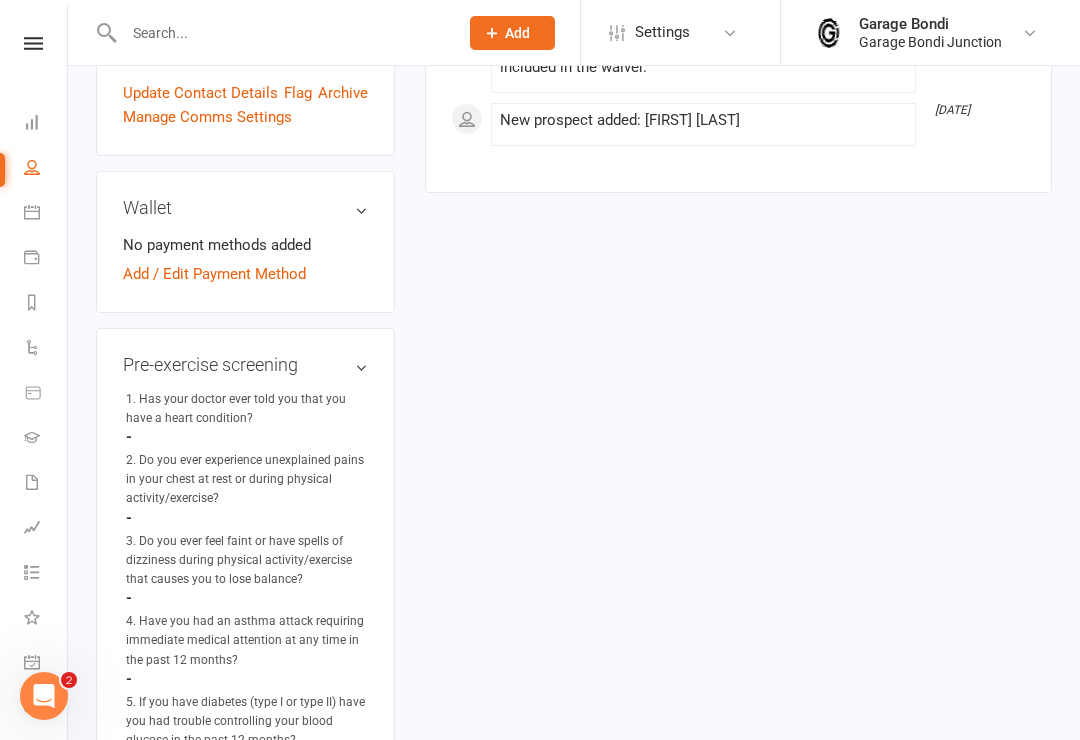 click on "Add / Edit Payment Method" at bounding box center (214, 274) 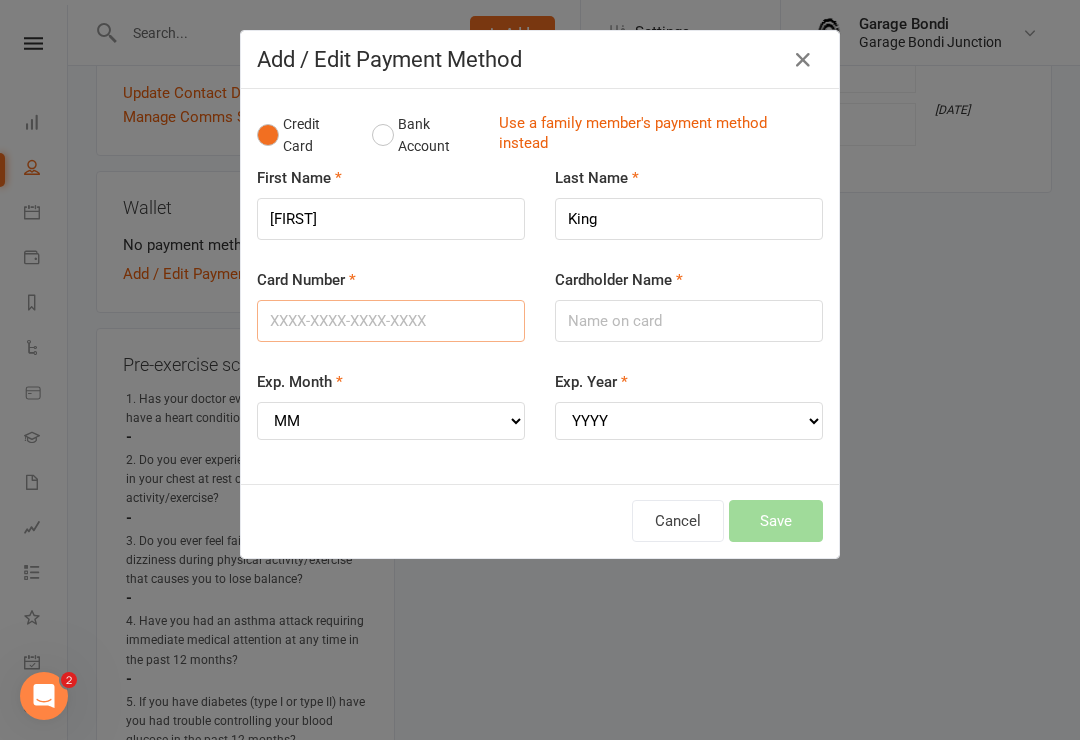 click on "Card Number" at bounding box center (391, 321) 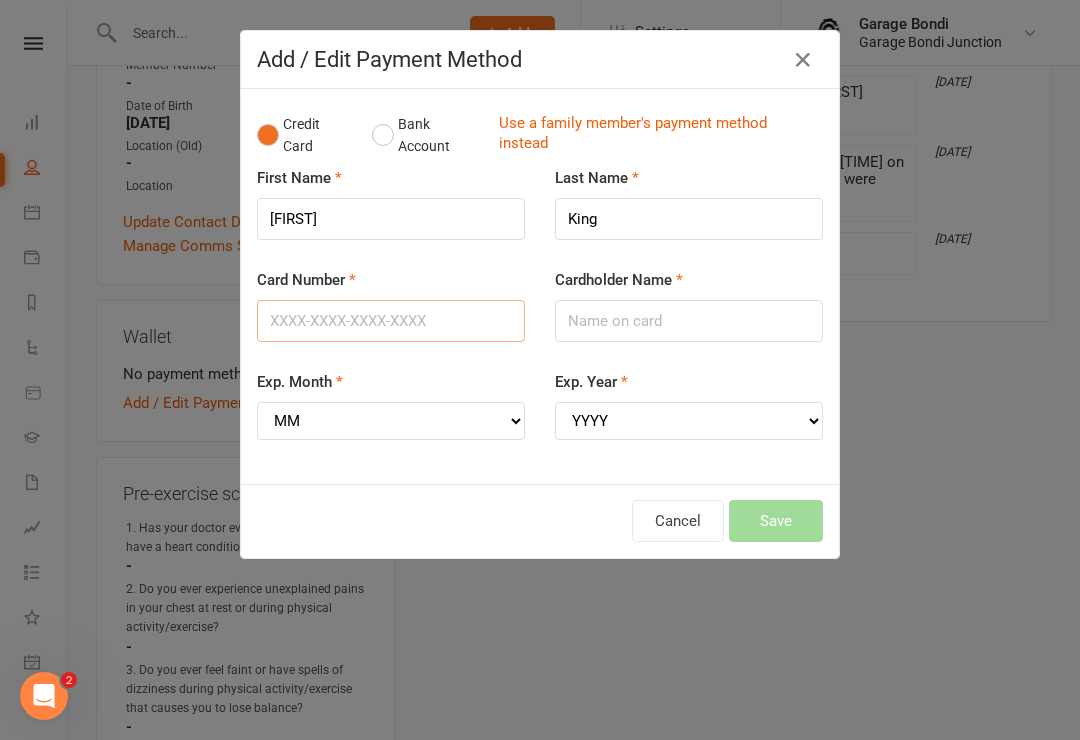 scroll, scrollTop: 424, scrollLeft: 0, axis: vertical 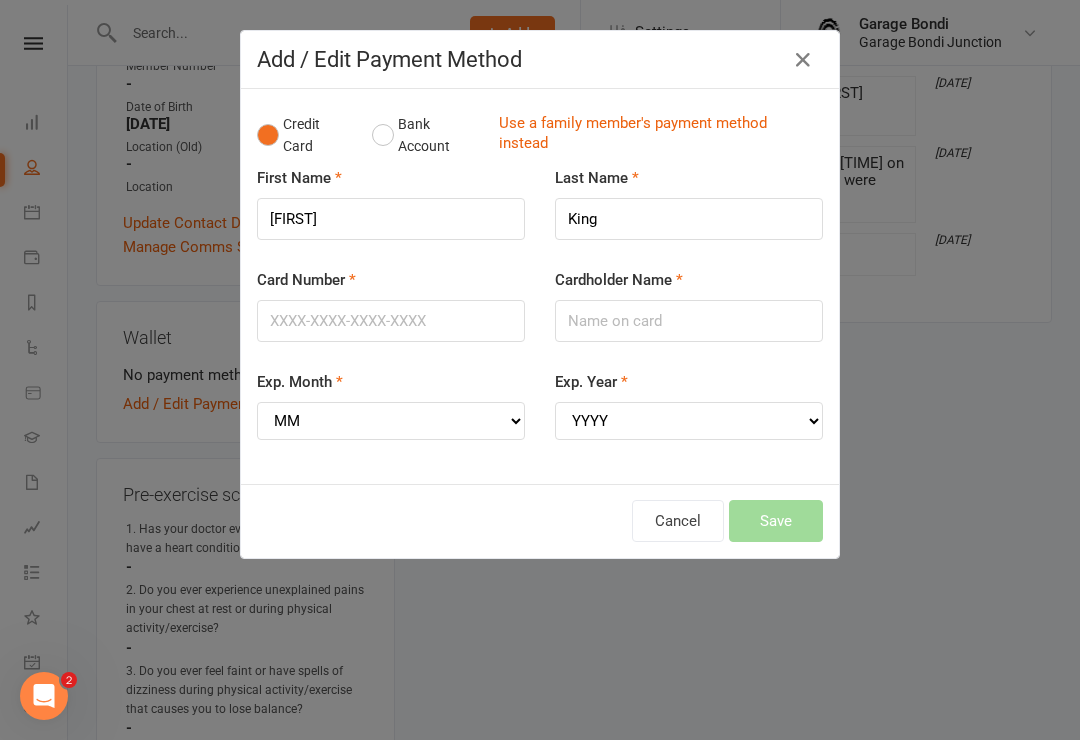 click on "Bank Account" at bounding box center (427, 135) 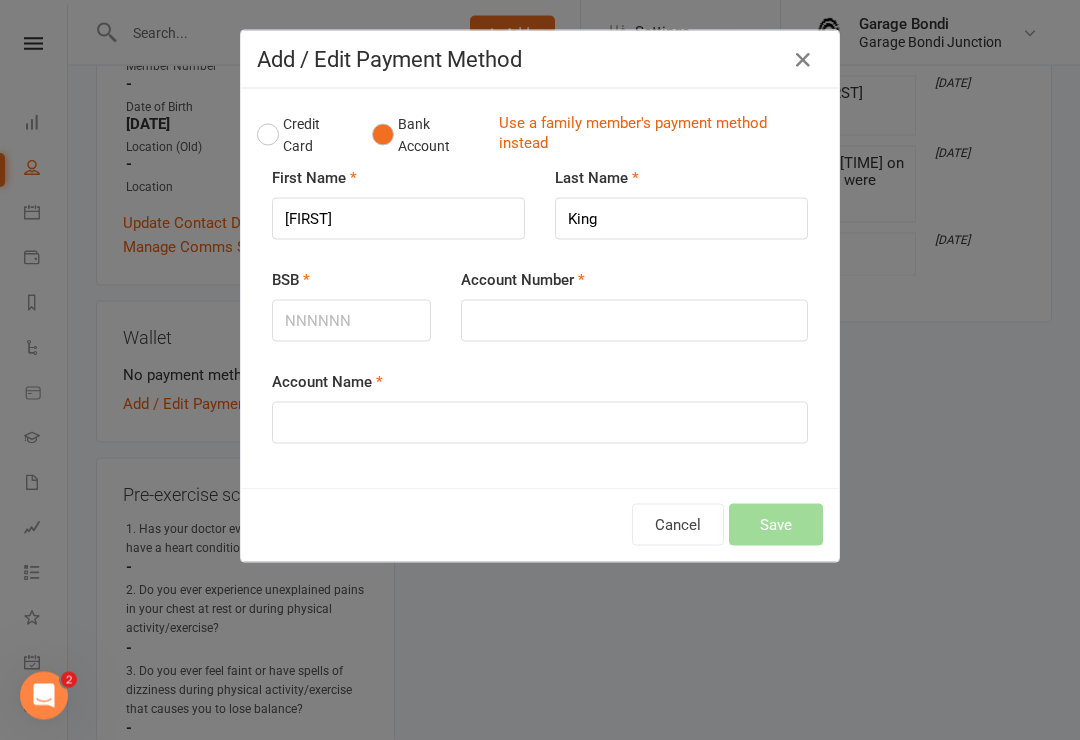 click on "Credit Card" at bounding box center [304, 135] 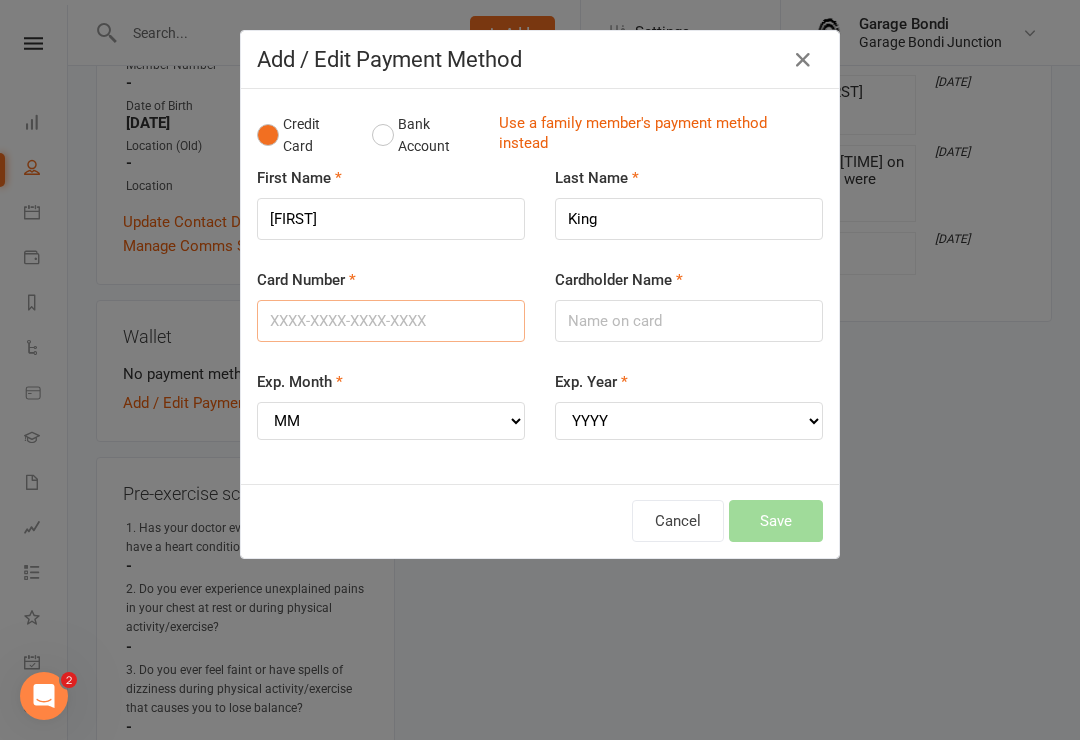click on "Card Number" at bounding box center [391, 321] 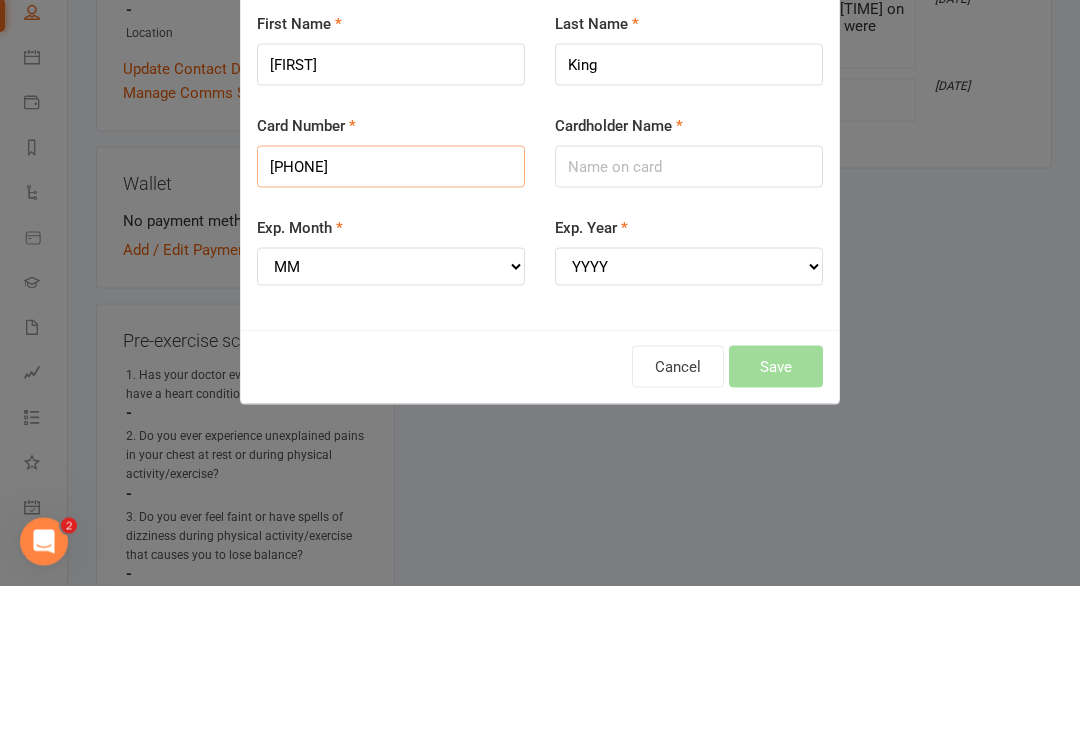 type on "[PHONE]" 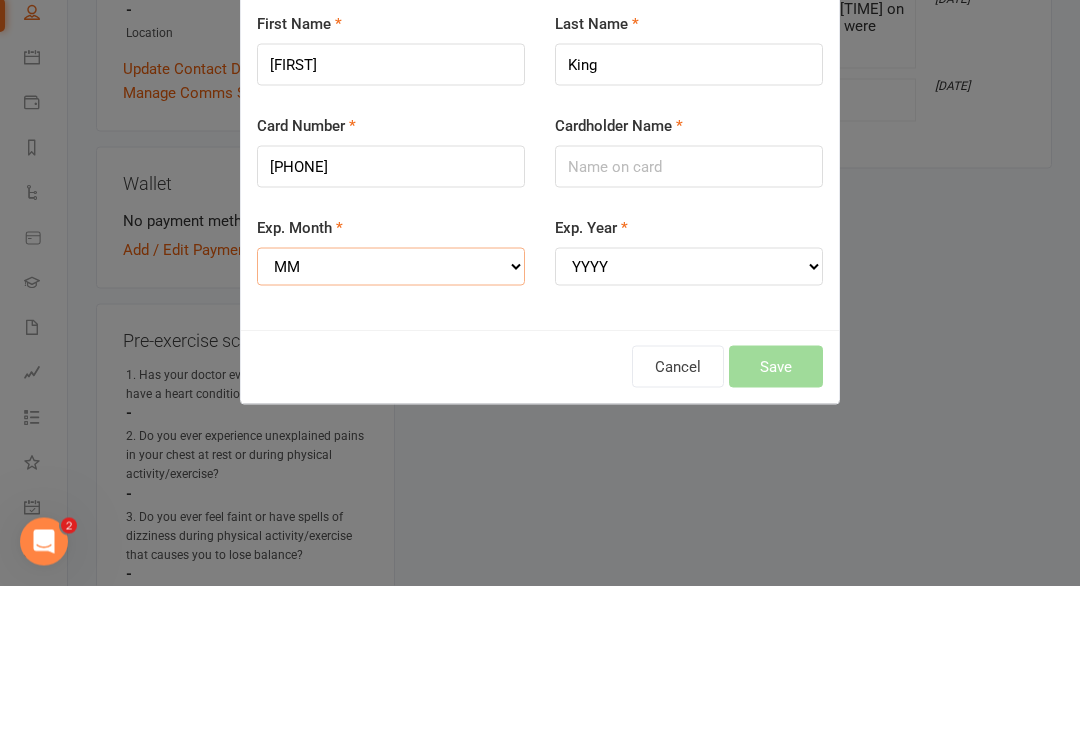 click on "Exp. Month MM 01 02 03 04 05 06 07 08 09 10 11 12" at bounding box center (391, 405) 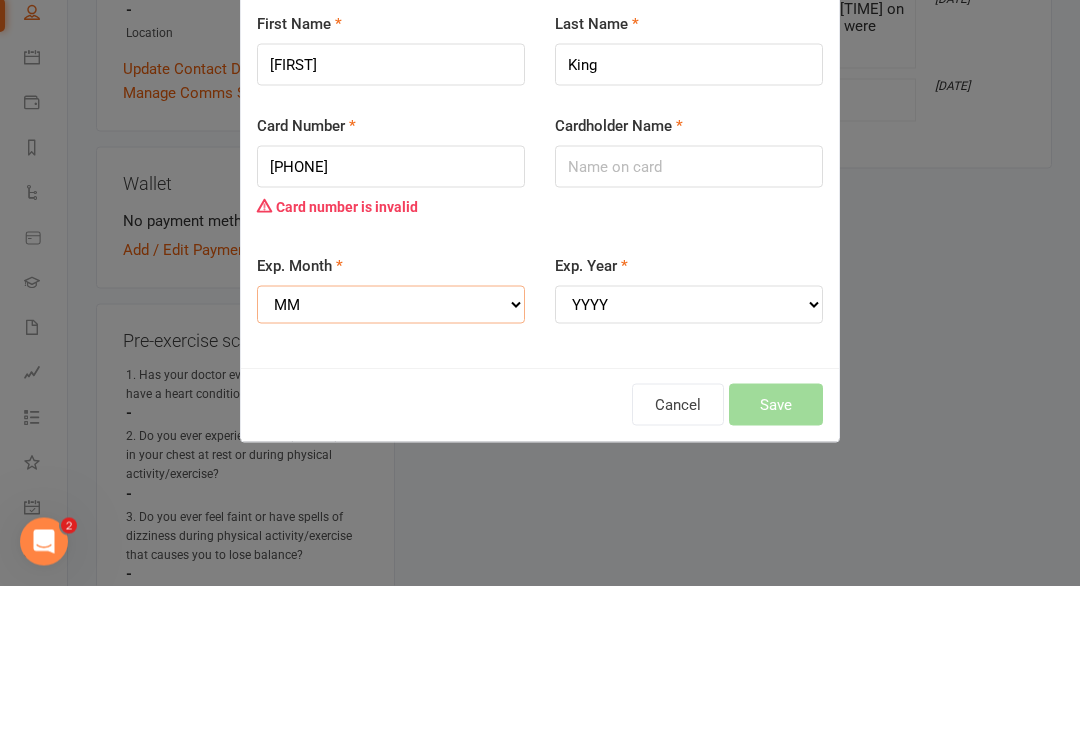 scroll, scrollTop: 711, scrollLeft: 0, axis: vertical 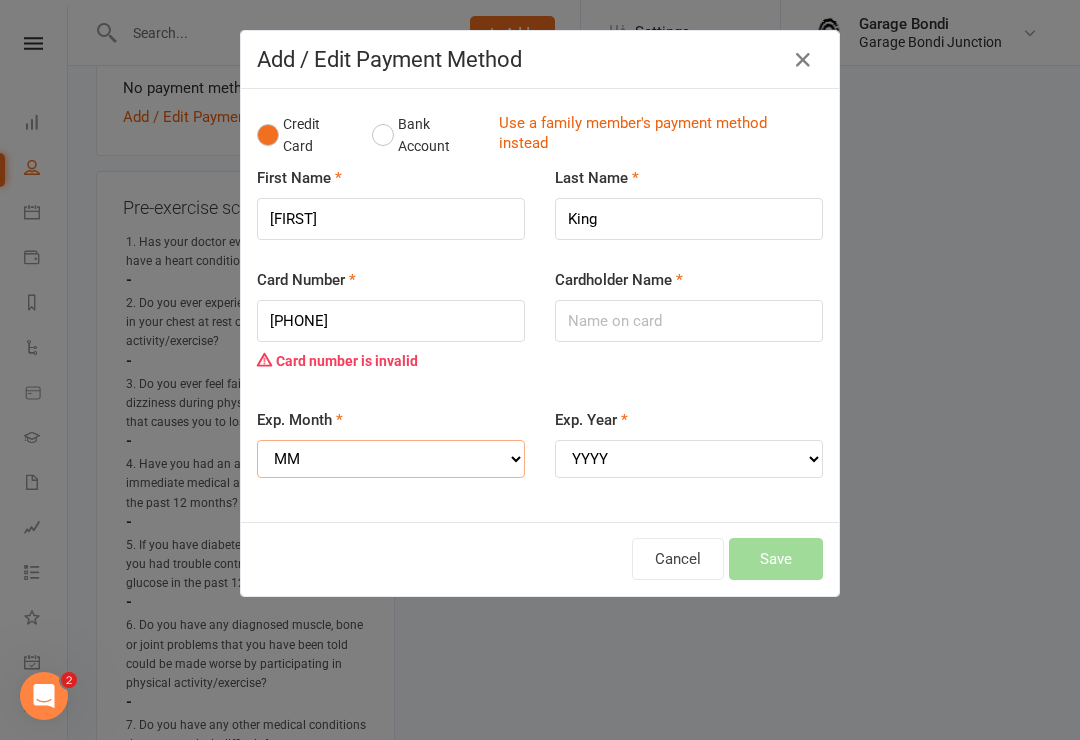 select on "06" 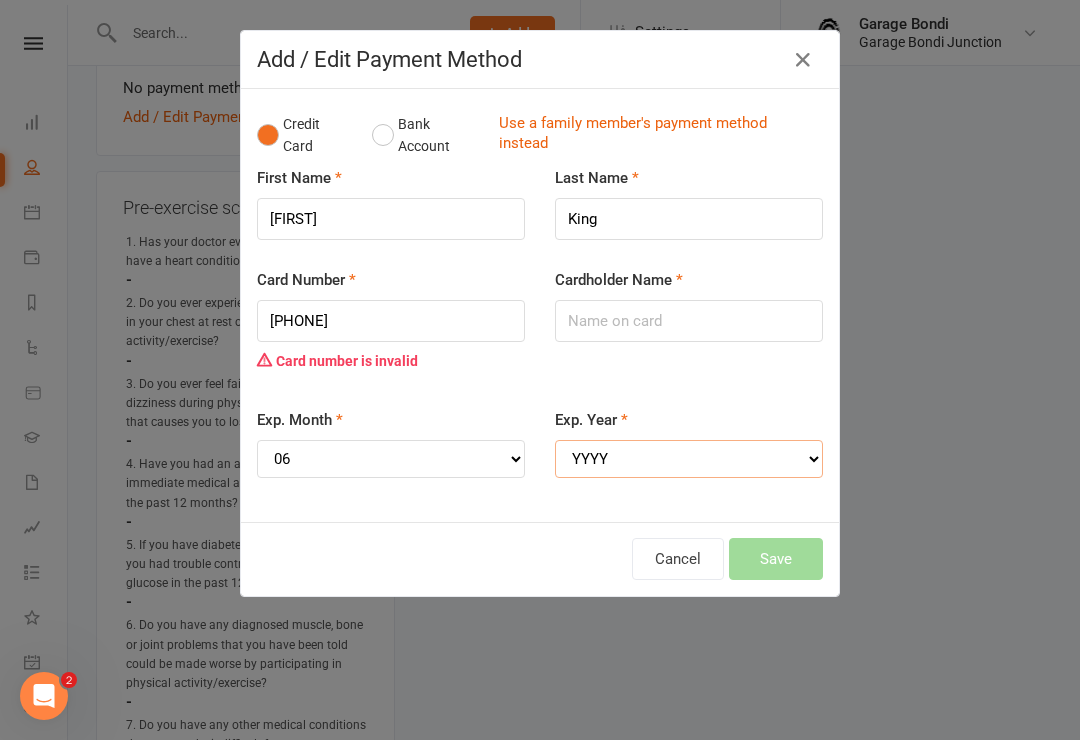 click on "YYYY 2025 2026 2027 2028 2029 2030 2031 2032 2033 2034" at bounding box center (689, 459) 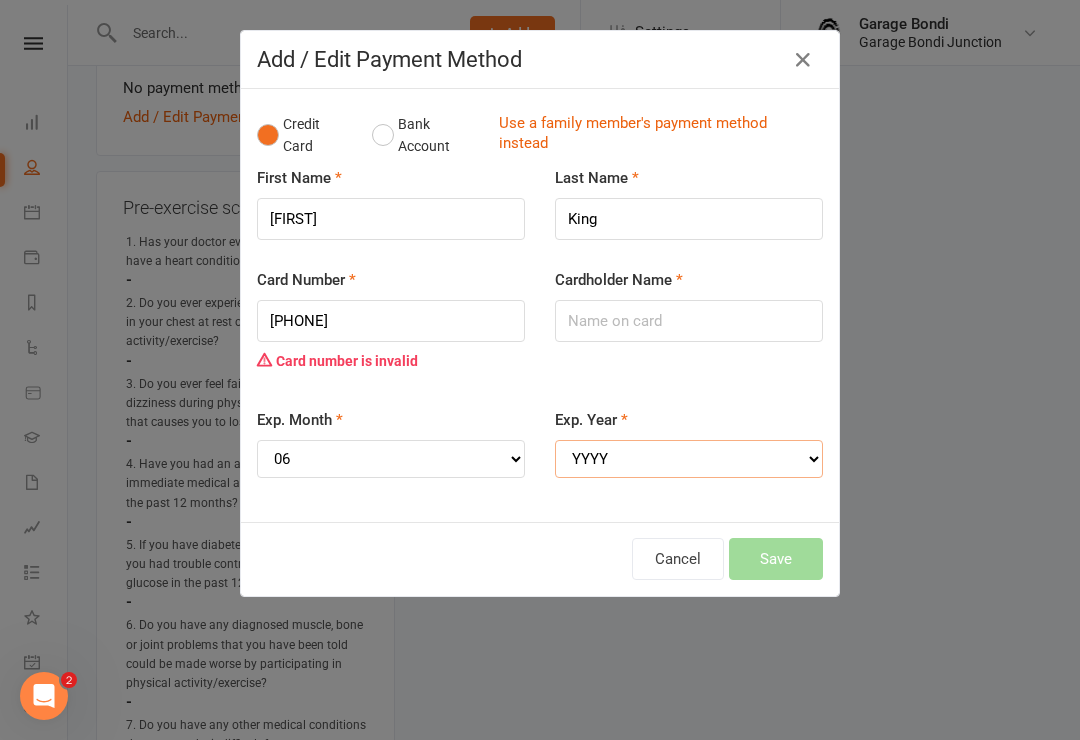 select on "2027" 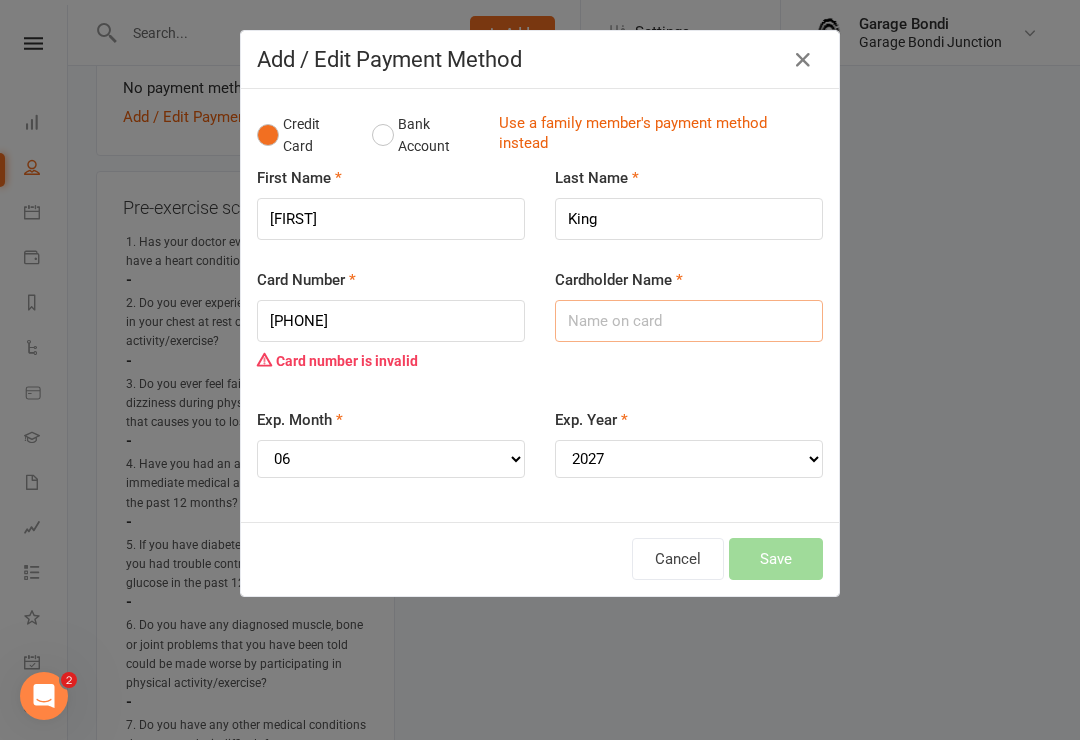 click on "Cardholder Name" at bounding box center (689, 321) 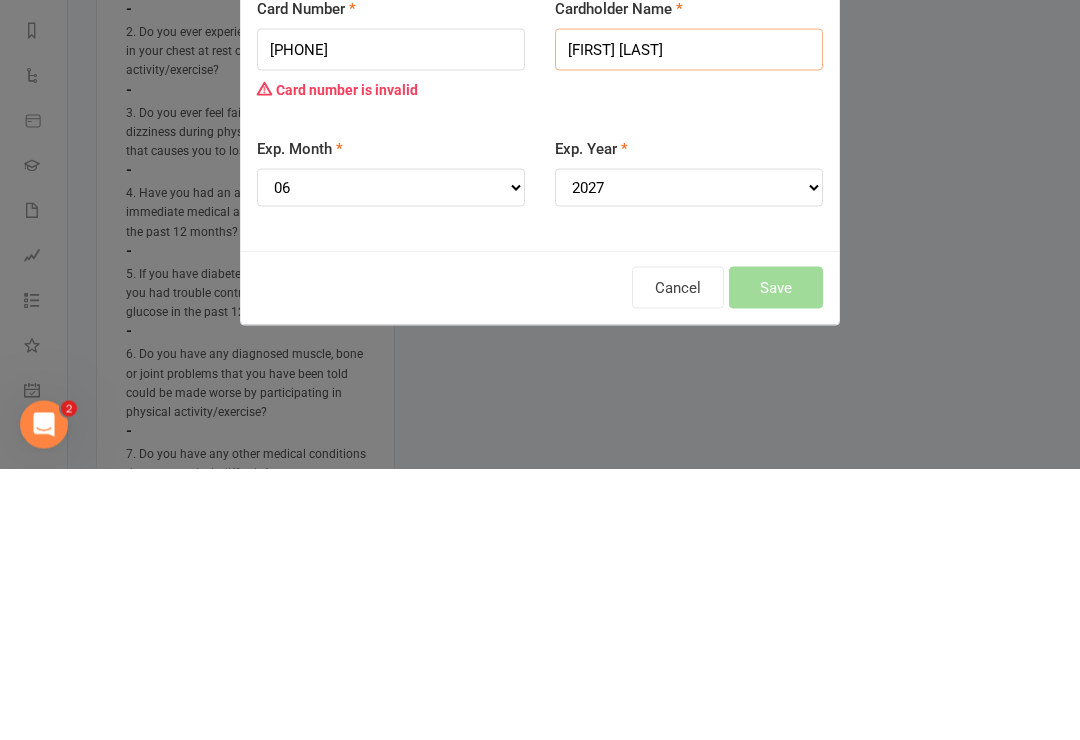 type on "[FIRST] [LAST]" 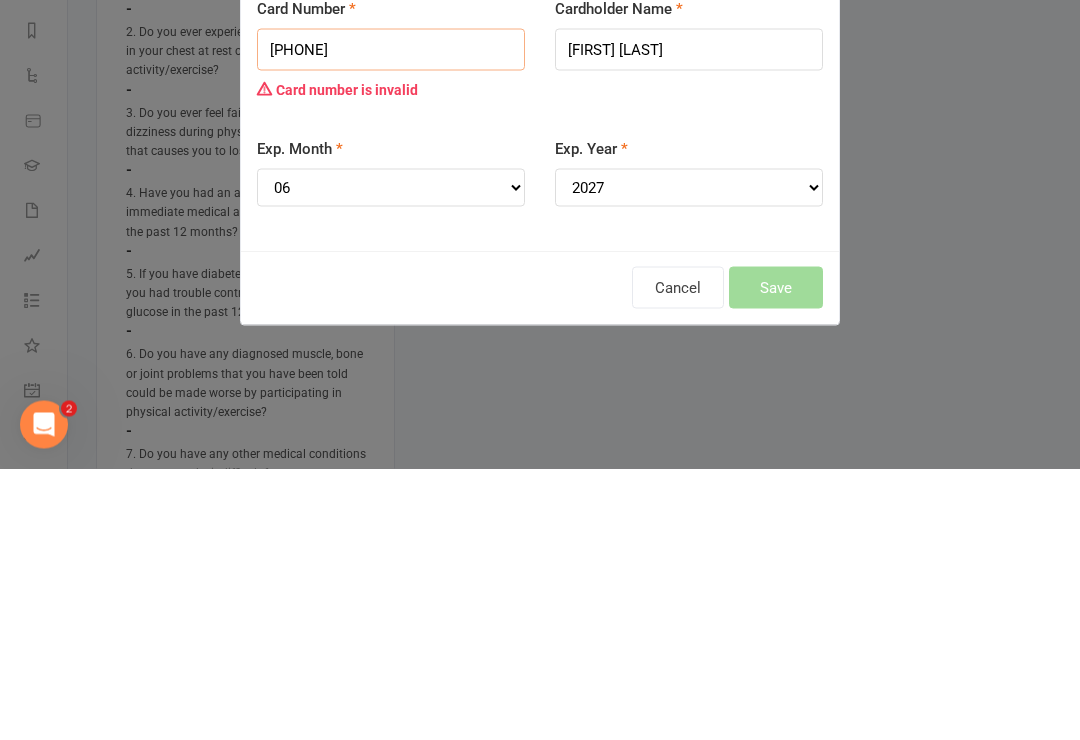 click on "[PHONE]" at bounding box center [391, 321] 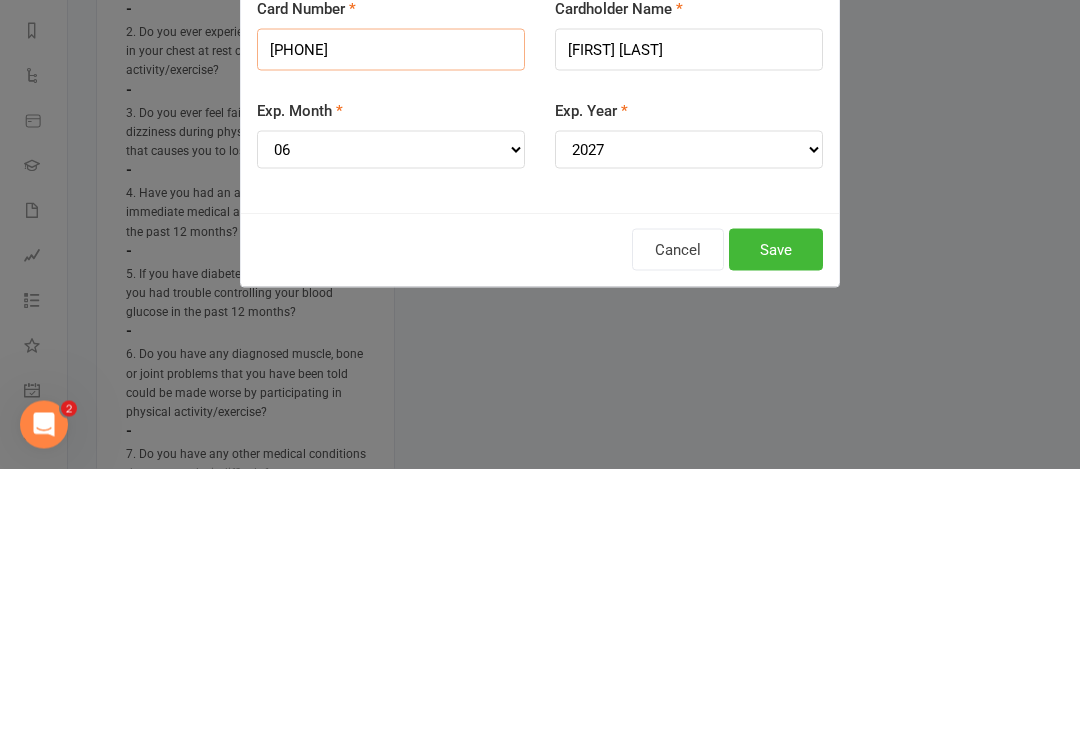 type on "[PHONE]" 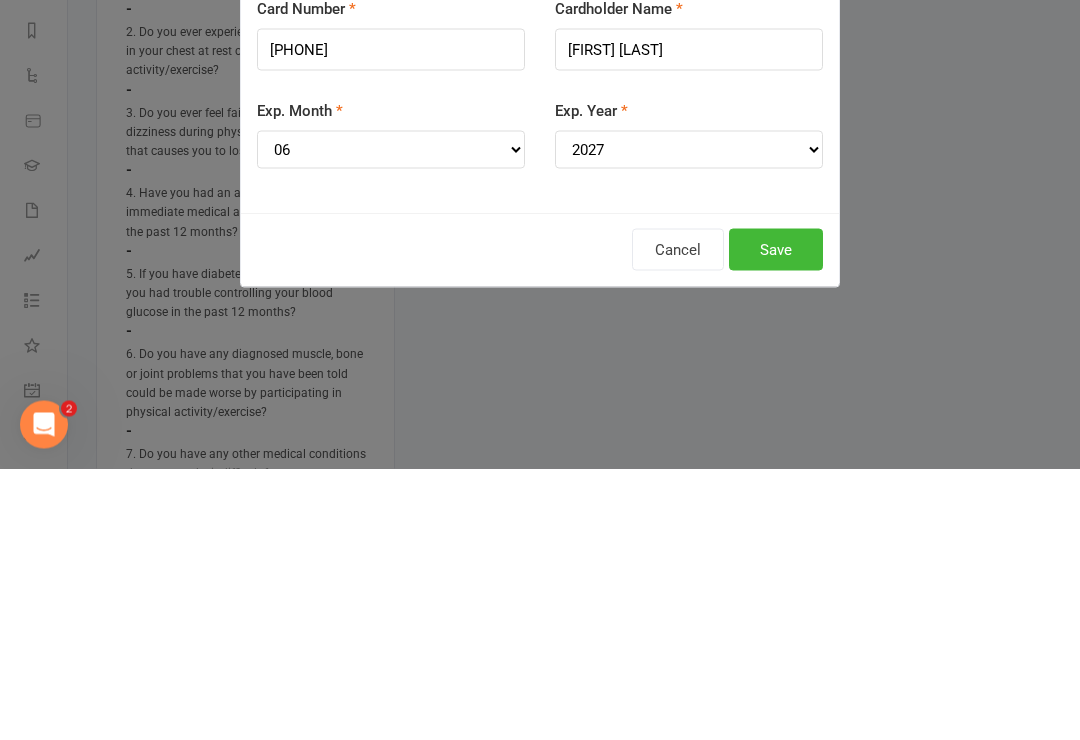 click on "Save" at bounding box center [776, 521] 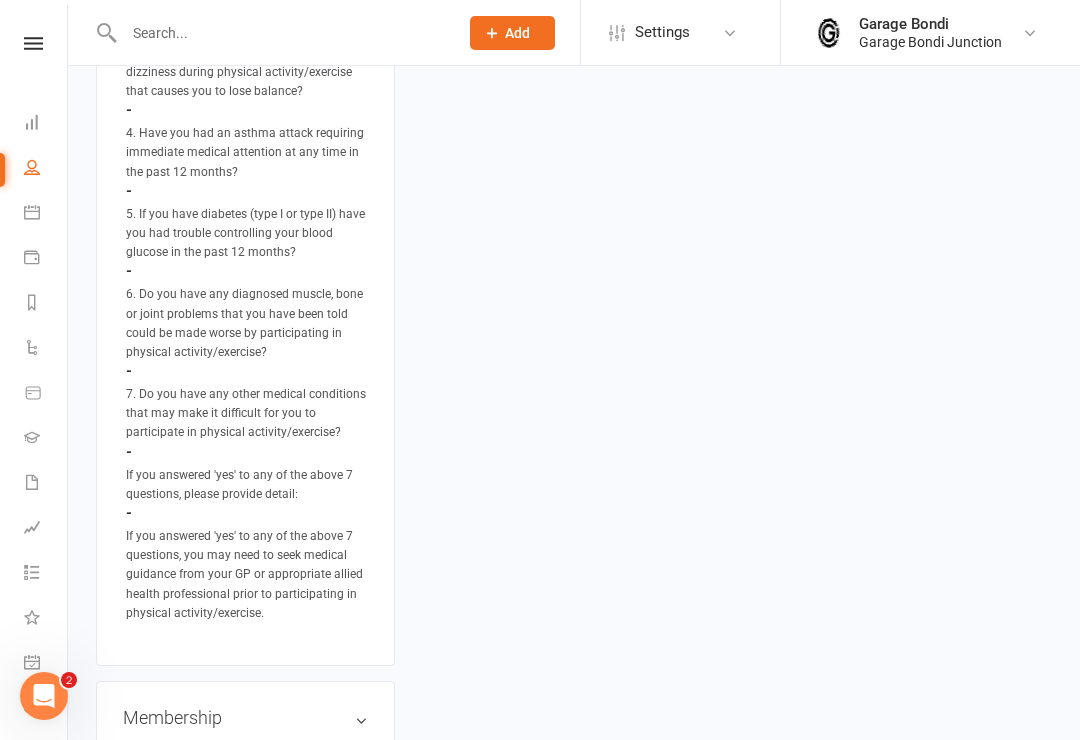 scroll, scrollTop: 1096, scrollLeft: 0, axis: vertical 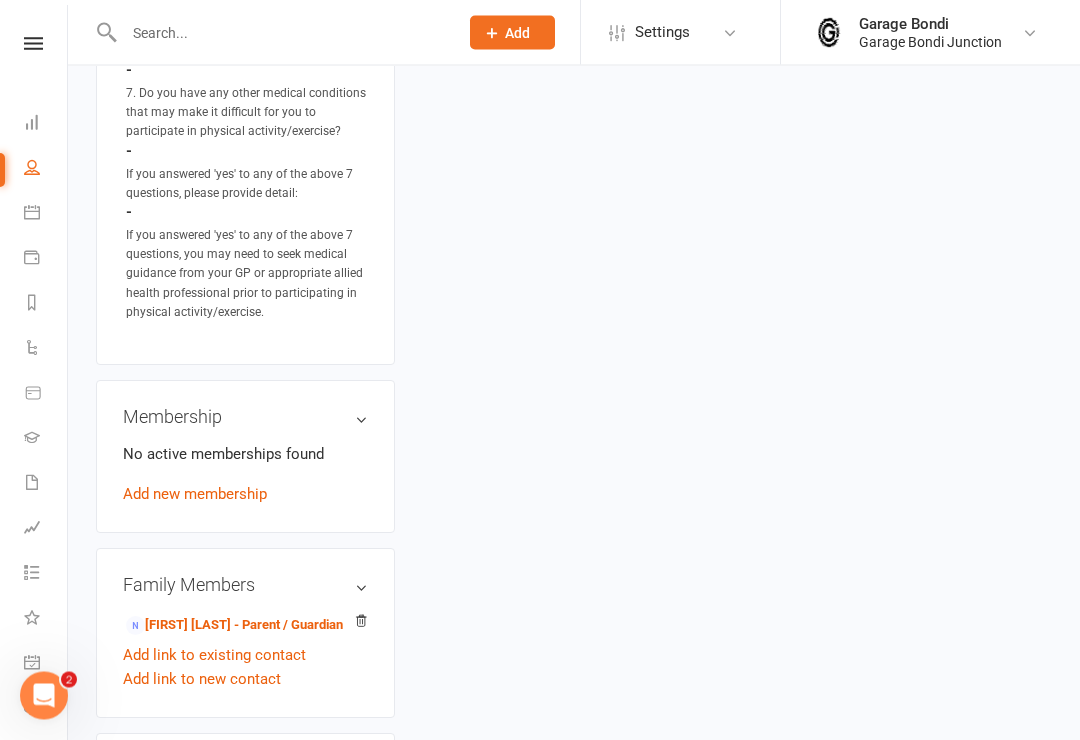 click on "Add new membership" at bounding box center [195, 495] 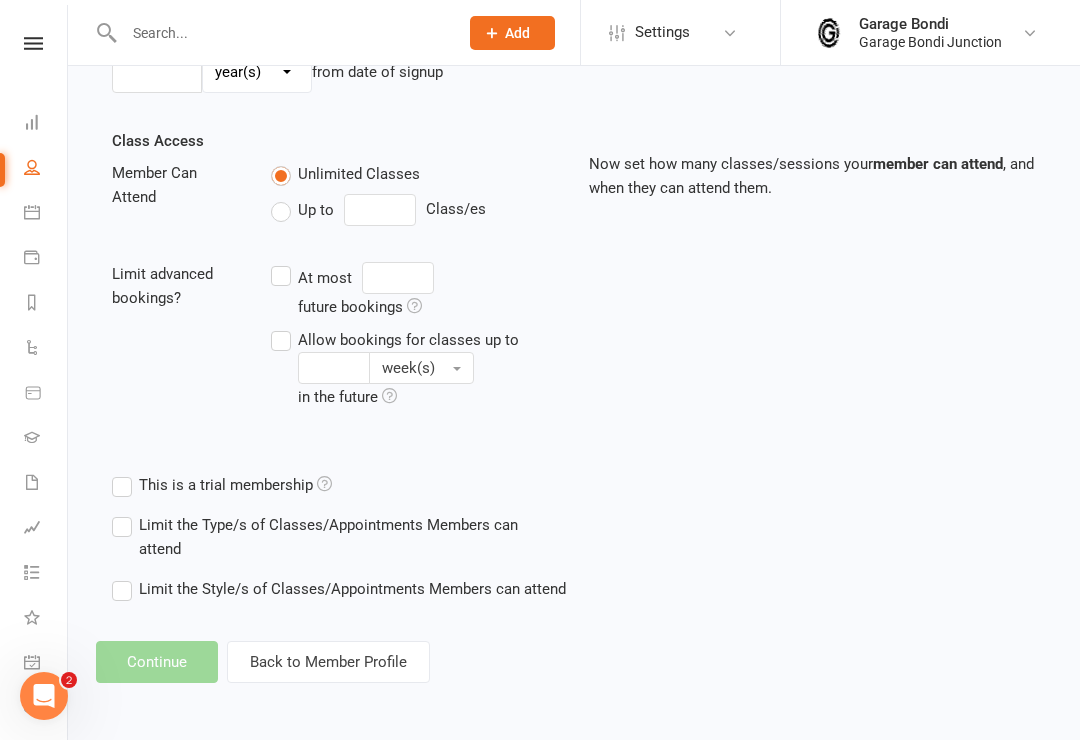 scroll, scrollTop: 0, scrollLeft: 0, axis: both 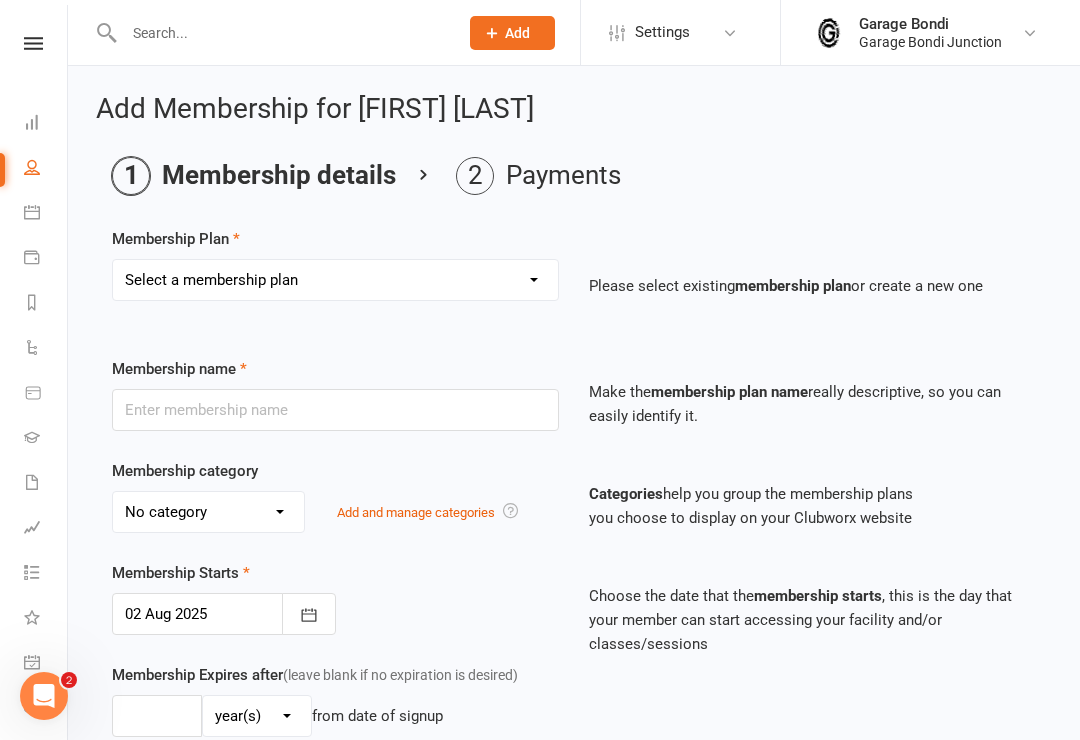 click on "Select a membership plan Create new Membership Plan 12 month contract - kids weekly 6 month contract - kids weekly No contract - kids weekly 12 month contract - Adult weekly 6 month contract - adult weekly No contract - adult weekly Old / special deals 10 x class pass Casual Class Staff 12 month contract - kid's fortnightly 6 month contract - kid's fortnightly No contract - kid's fortnightly 12 month contract - adult fortnightly 6 month contract - adult fortnightly No contract - adult fortnightly Kid's 1 x class per week only (weekly) Kid's 1 x class per week only (fortnightly) 12 month contract - Adults monthly 6 month contract - Adults monthly No contract - adult monthly KIDS causal week Kids 12 Month Monthluy Gi + Belt Rashie Casual Week Kids Gi shorts Sibling Plan Rental Gi T-shirt" at bounding box center (335, 280) 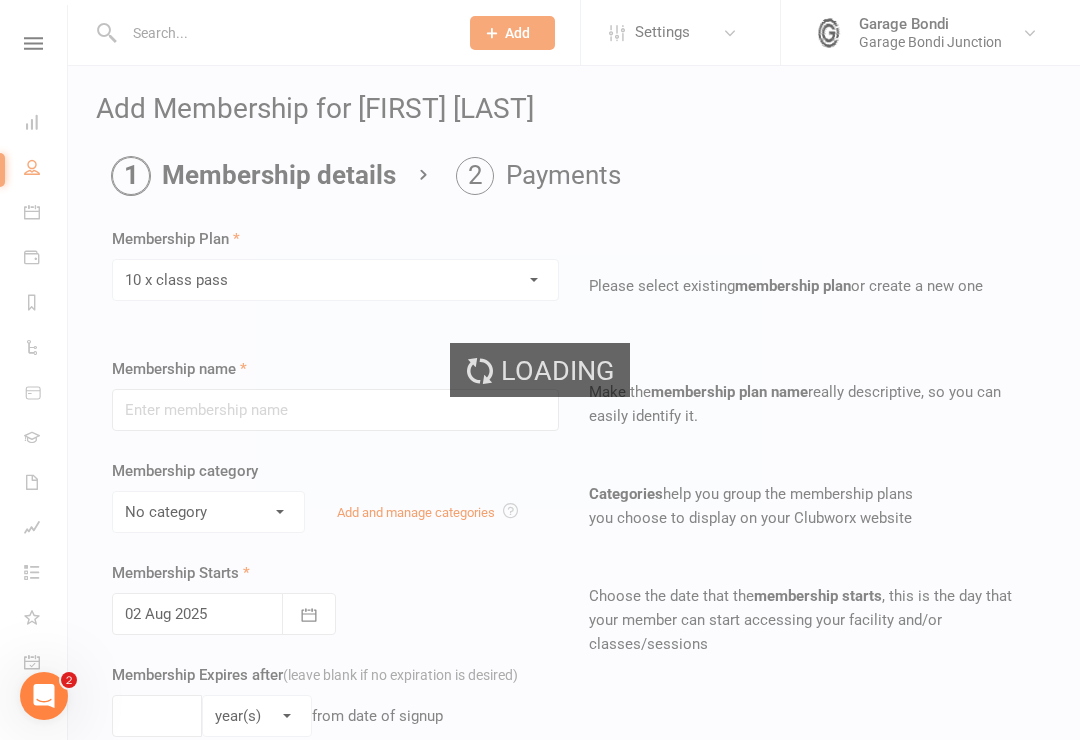 type on "10 x class pass" 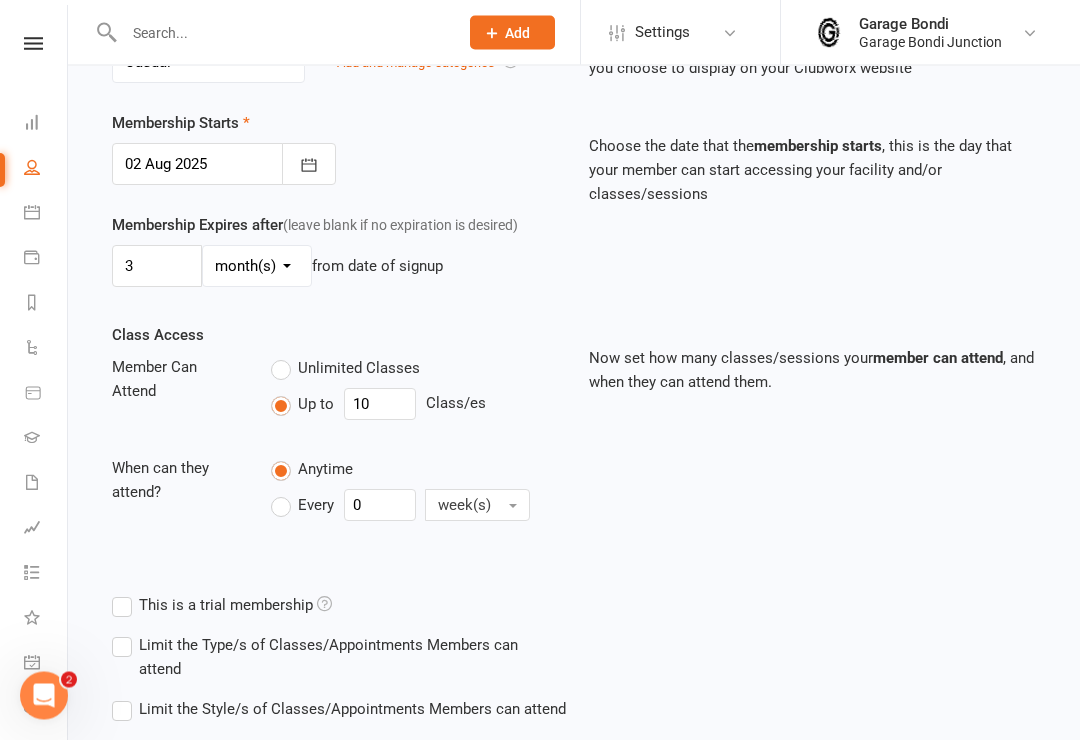 scroll, scrollTop: 555, scrollLeft: 0, axis: vertical 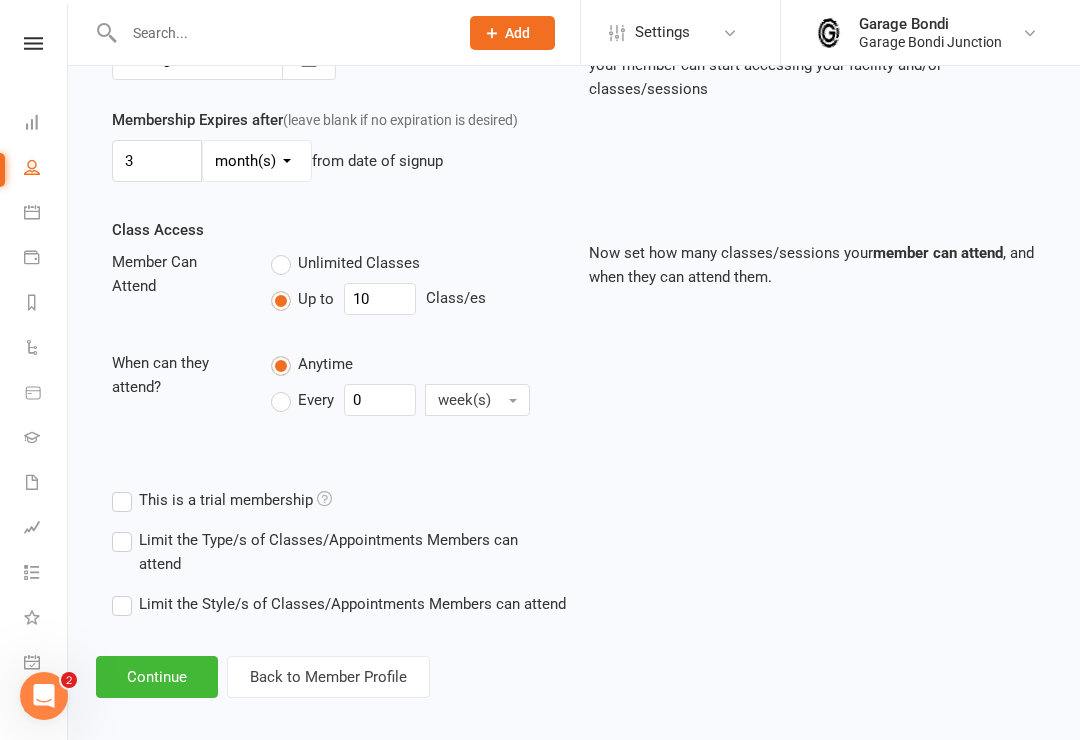click on "Continue" at bounding box center [157, 677] 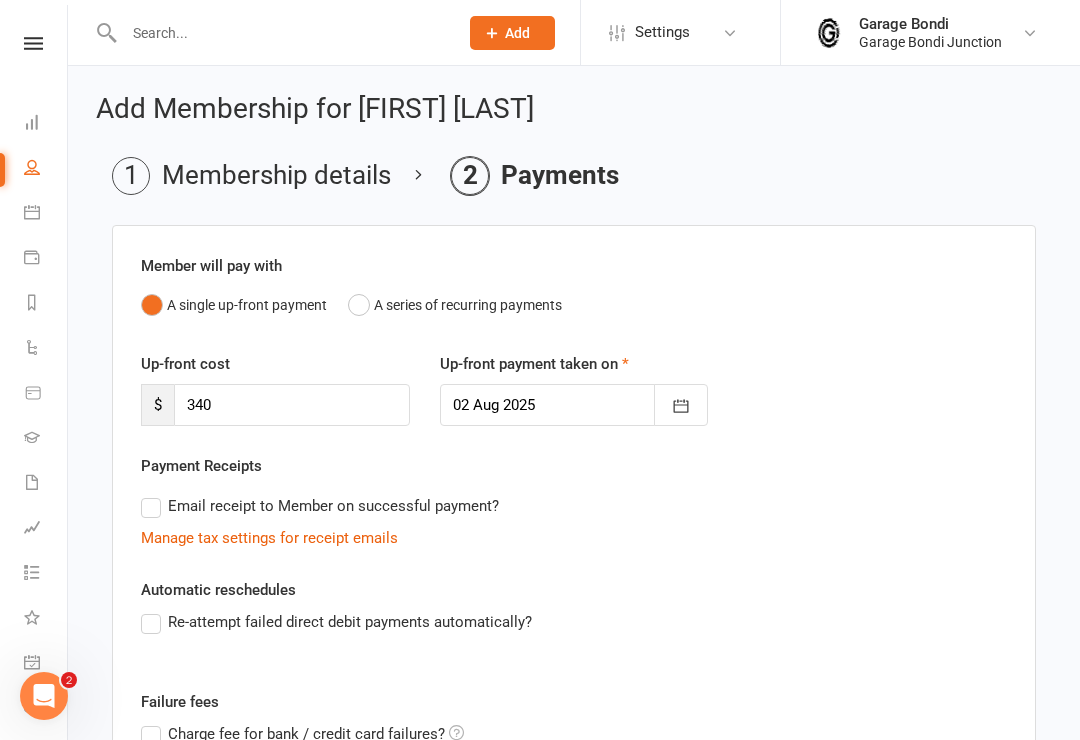 click on "Re-attempt failed direct debit payments automatically?" at bounding box center [336, 622] 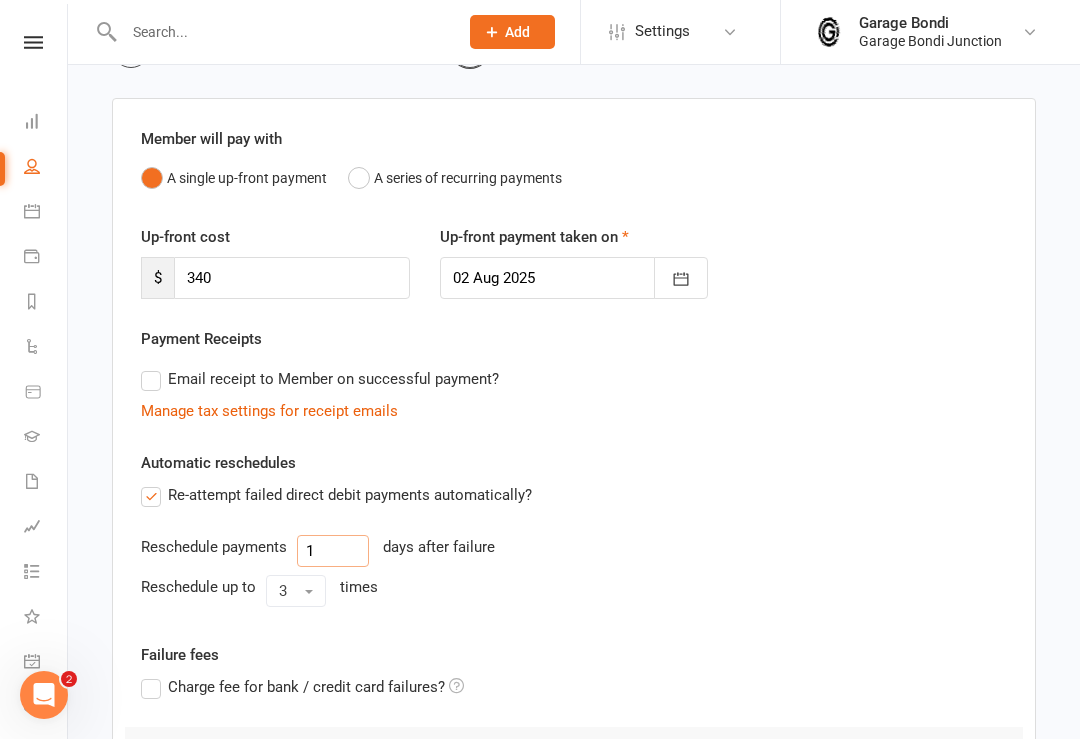 click on "1" at bounding box center (333, 552) 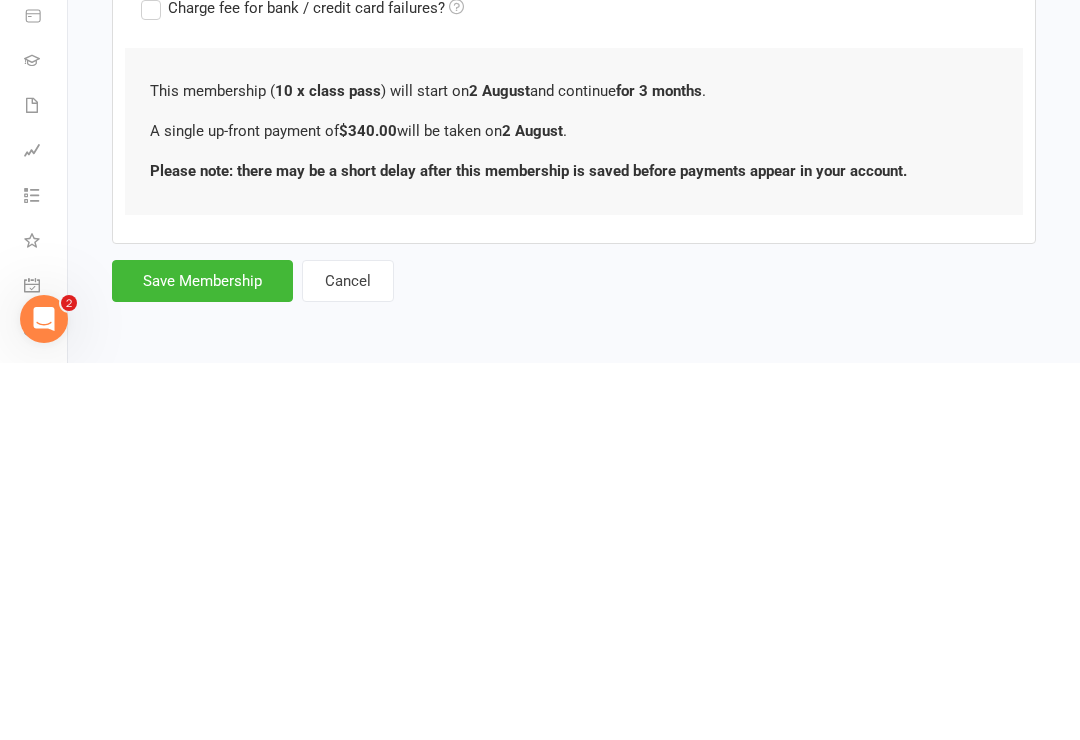 scroll, scrollTop: 445, scrollLeft: 0, axis: vertical 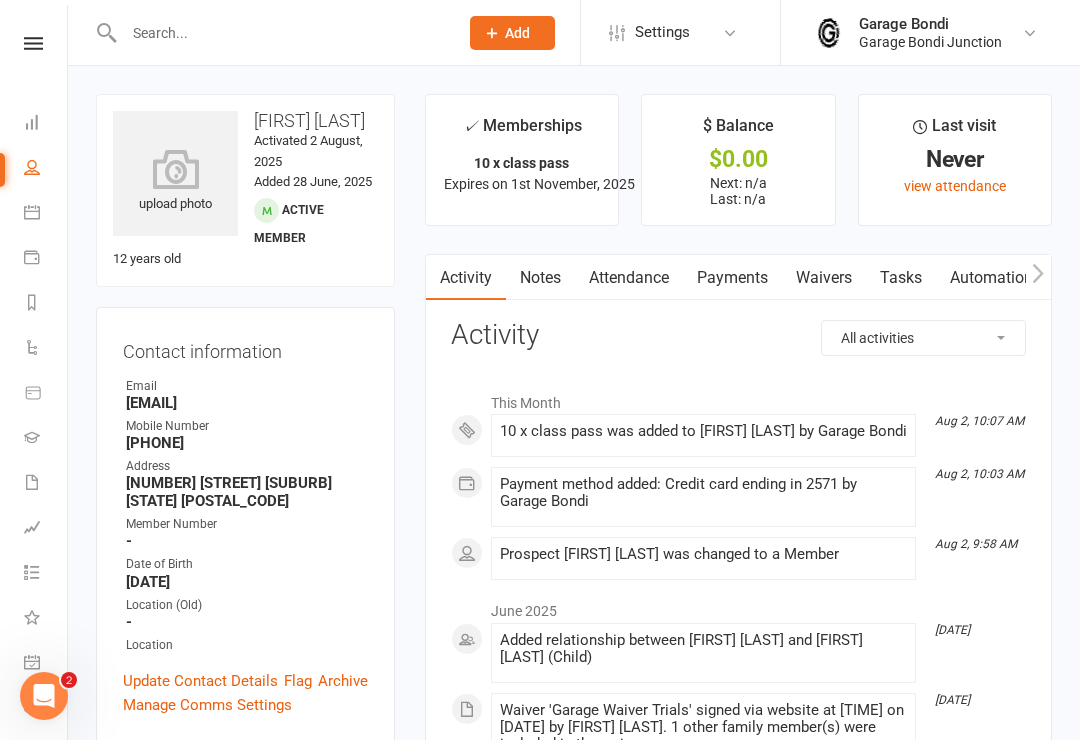 click at bounding box center (175, 169) 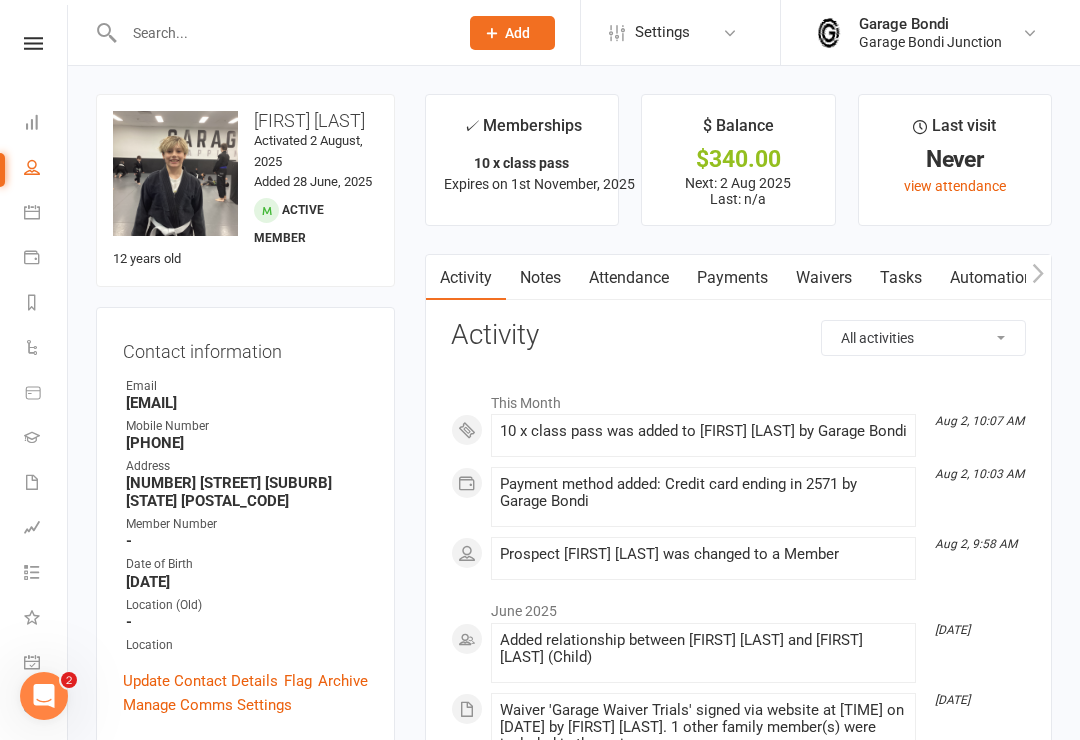 click at bounding box center [32, 212] 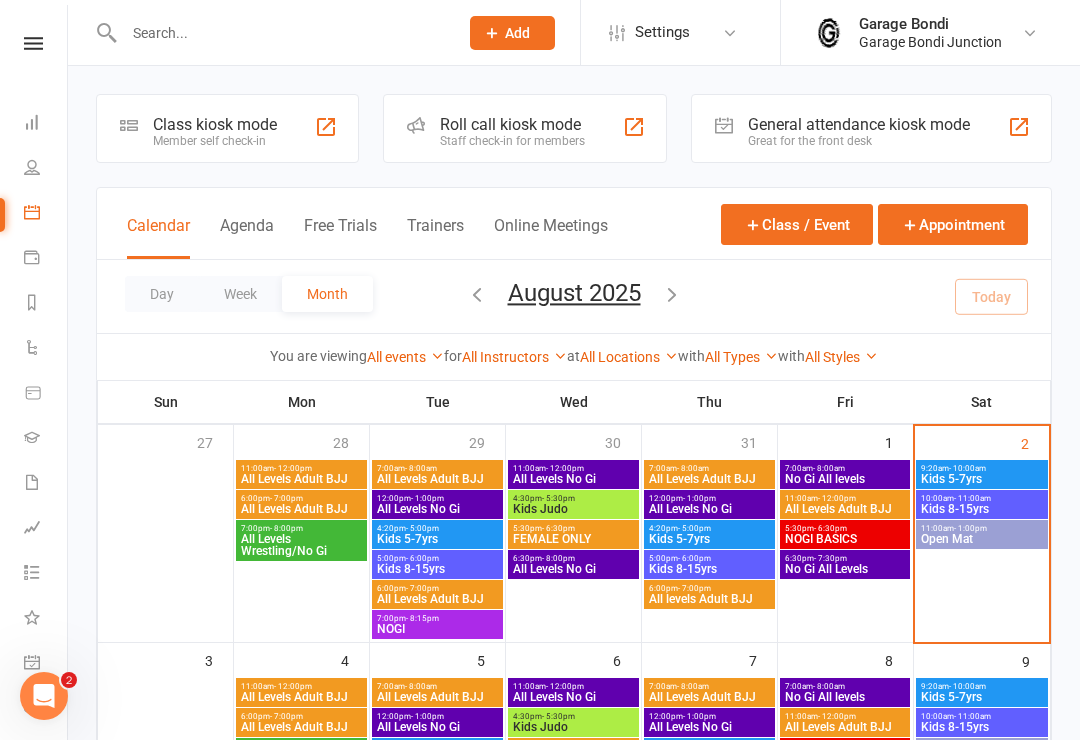 click at bounding box center (281, 33) 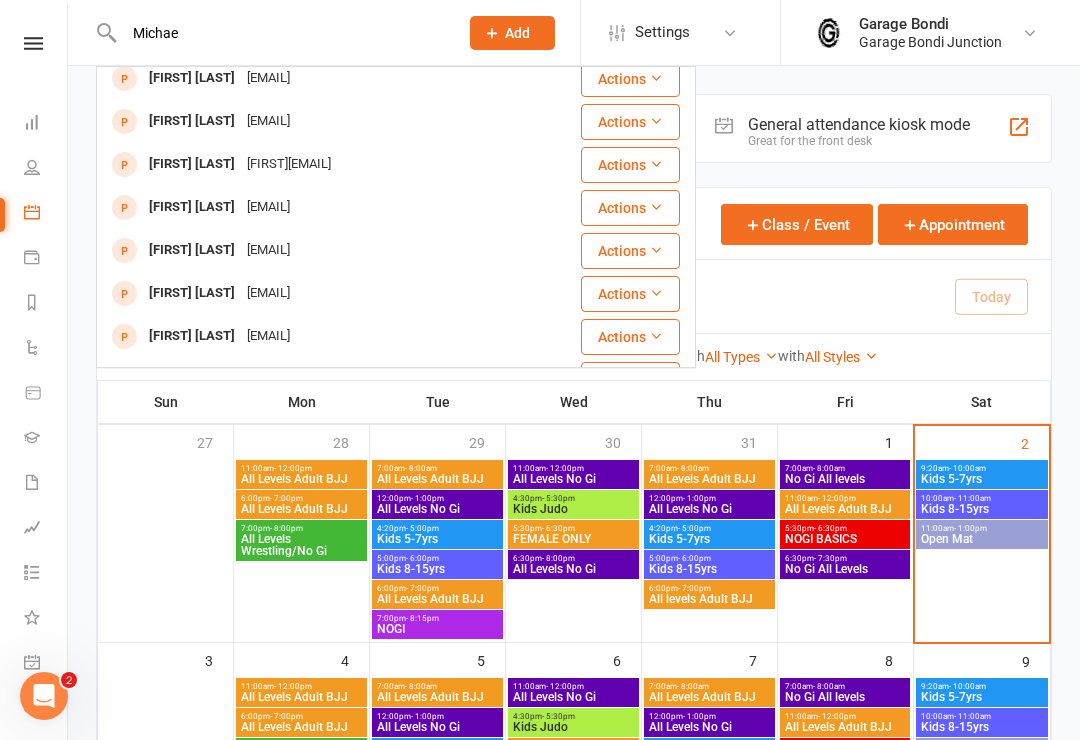 scroll, scrollTop: 295, scrollLeft: 0, axis: vertical 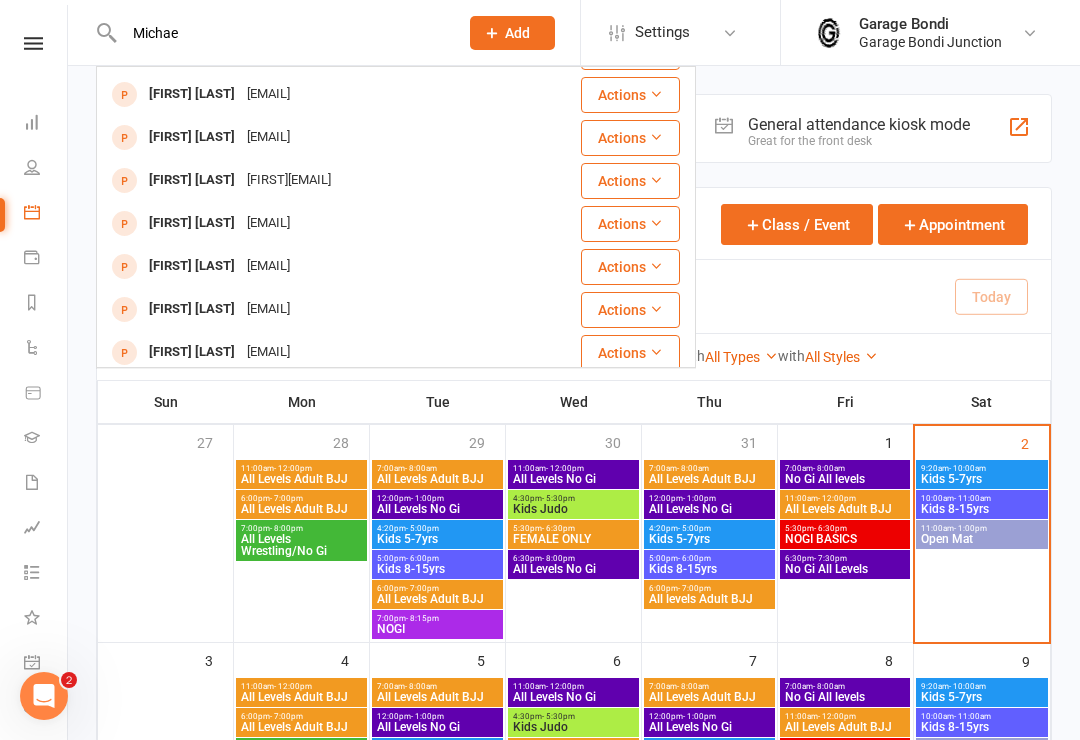 type on "Michae" 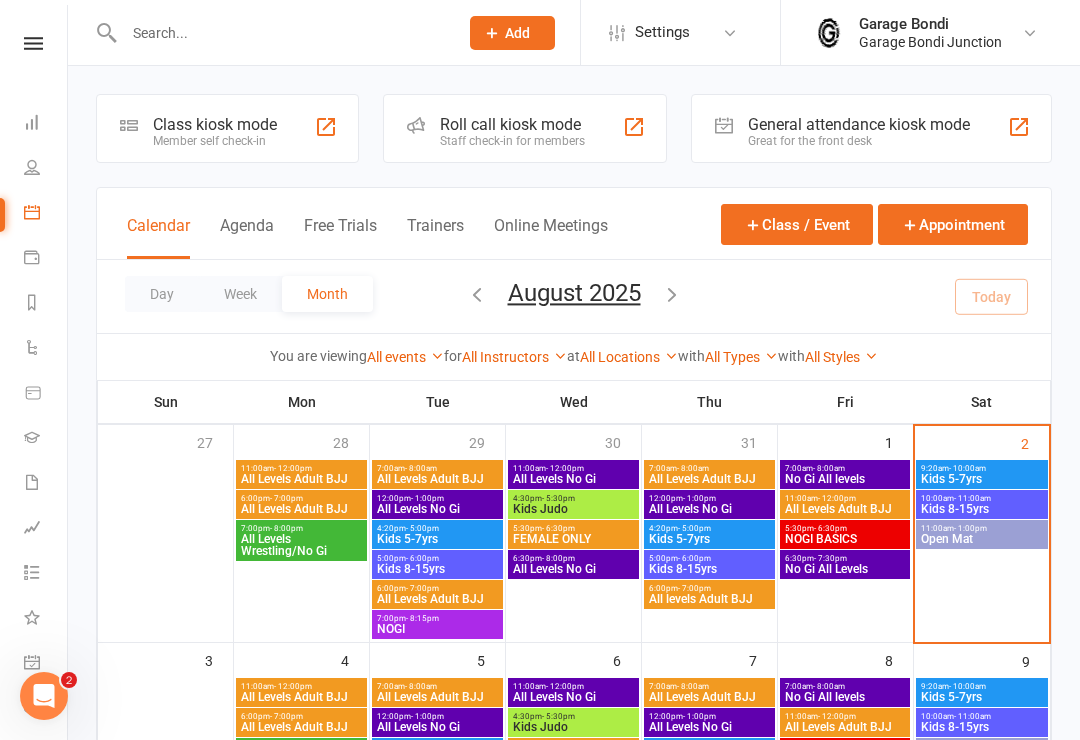 click on "Class kiosk mode" at bounding box center [215, 124] 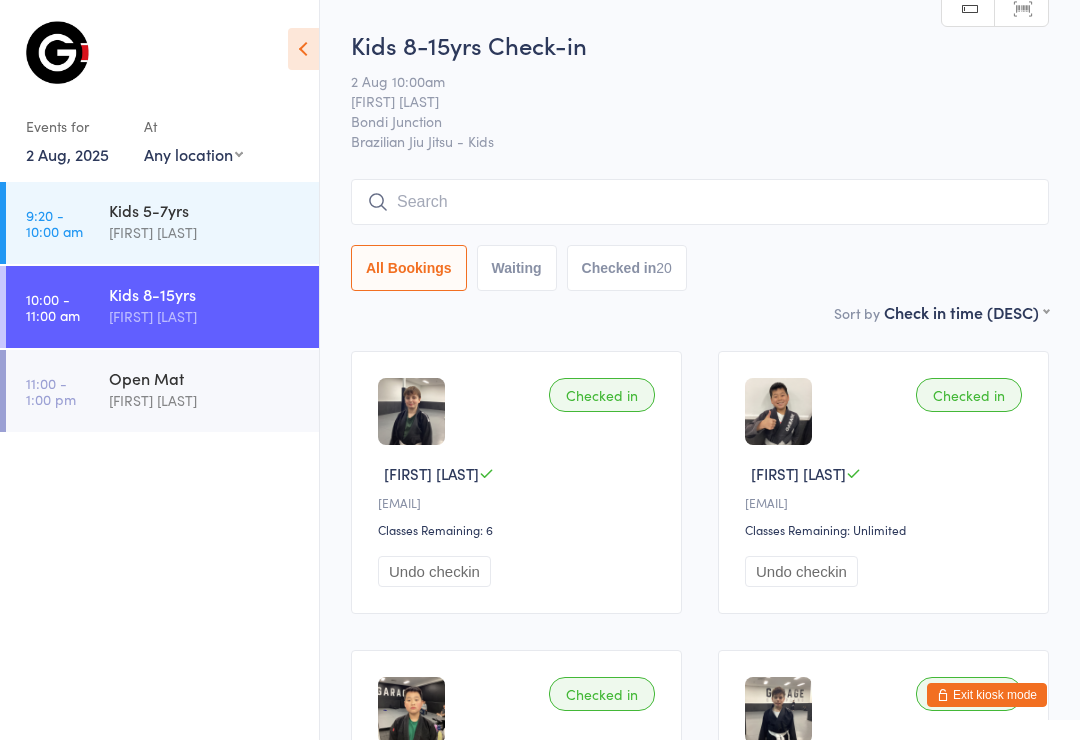scroll, scrollTop: 2600, scrollLeft: 0, axis: vertical 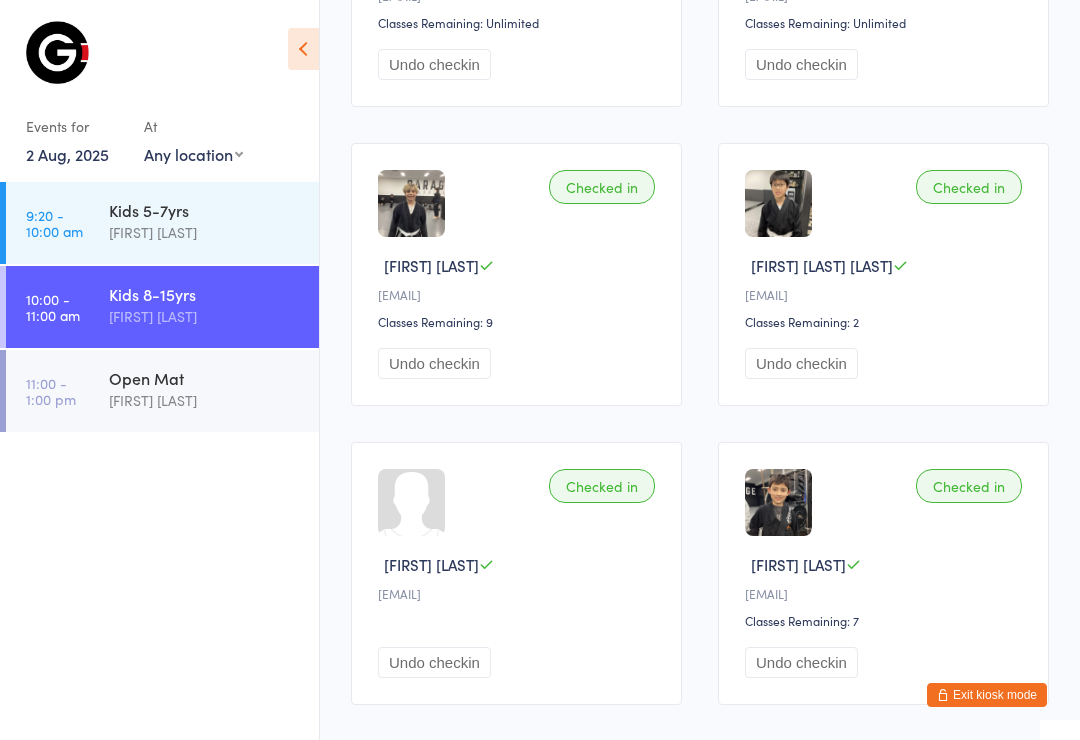 click on "Exit kiosk mode" at bounding box center (987, 695) 